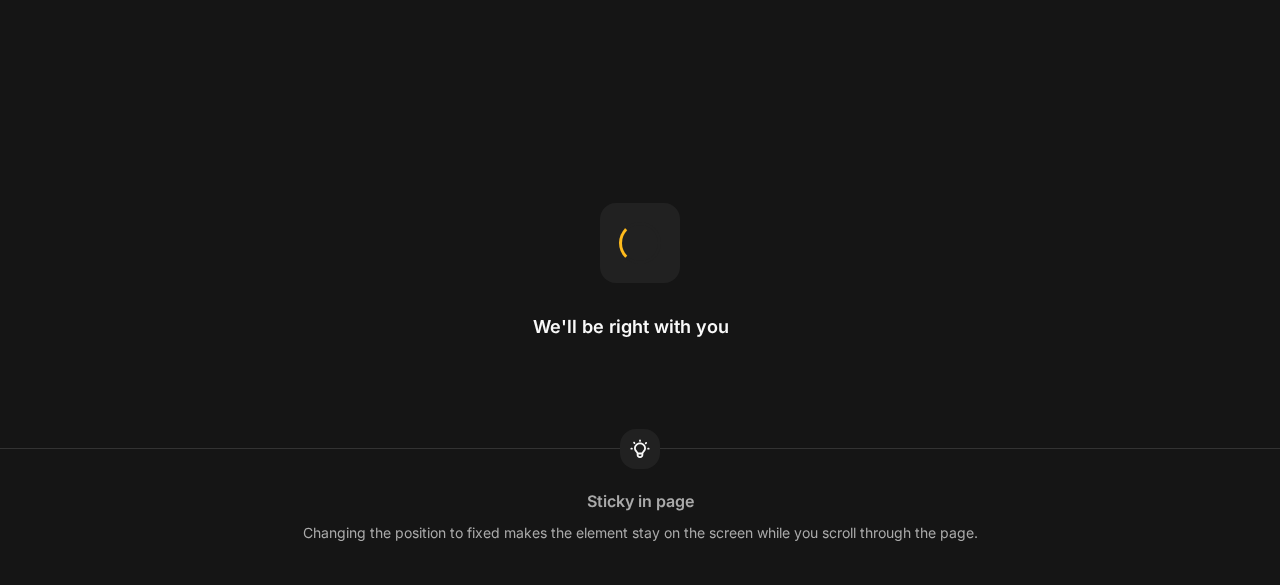 scroll, scrollTop: 0, scrollLeft: 0, axis: both 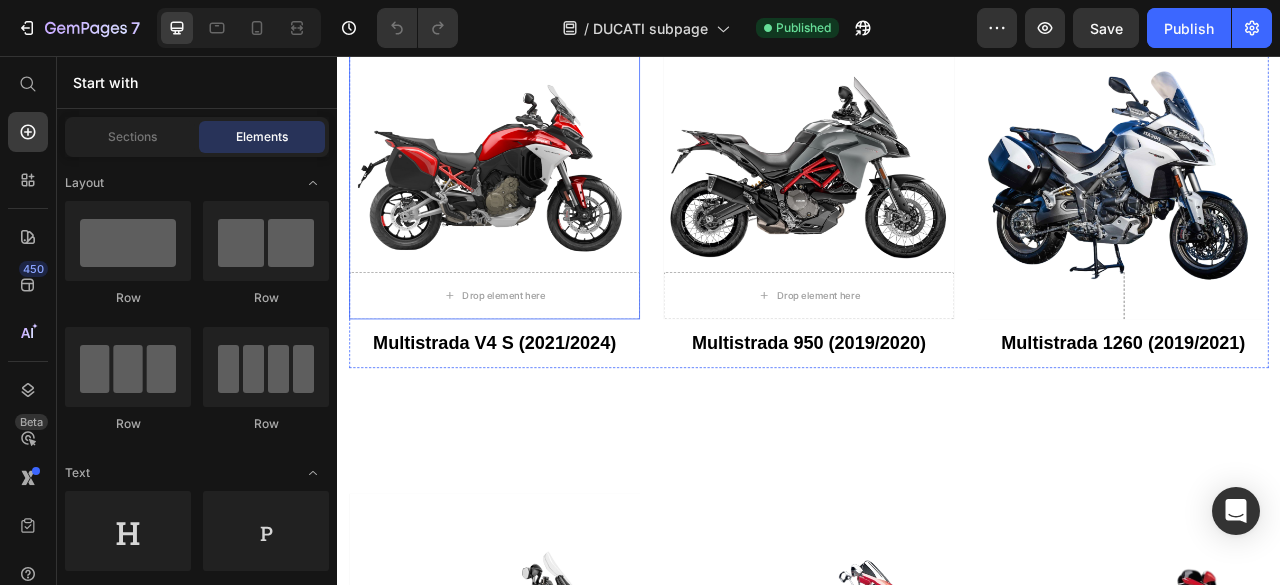 click at bounding box center (537, 206) 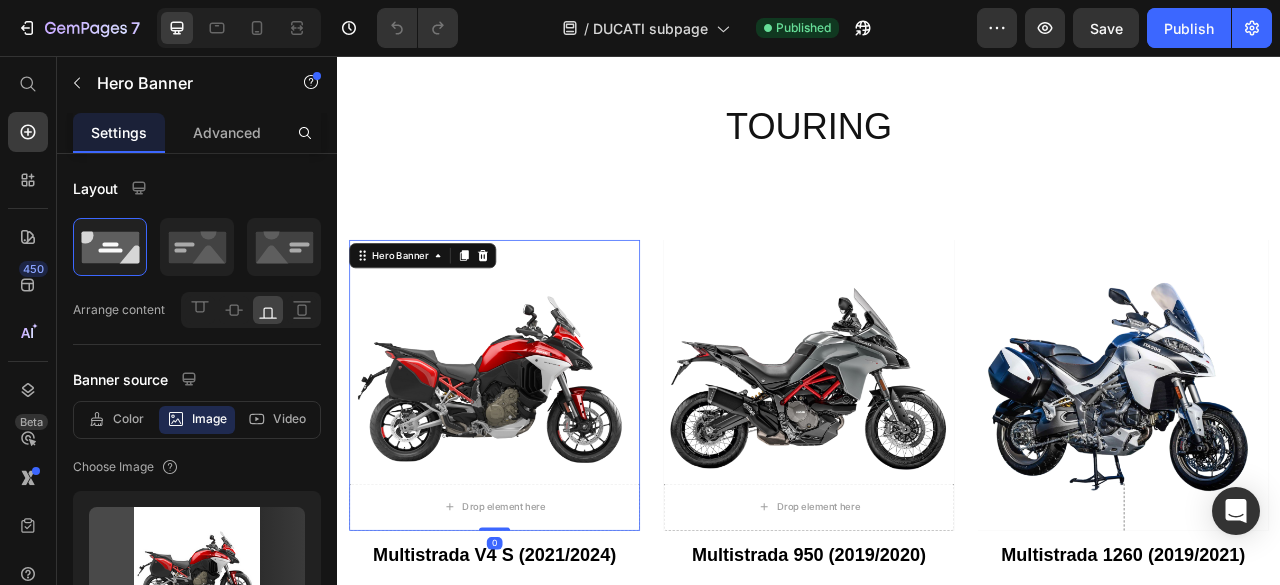scroll, scrollTop: 6300, scrollLeft: 0, axis: vertical 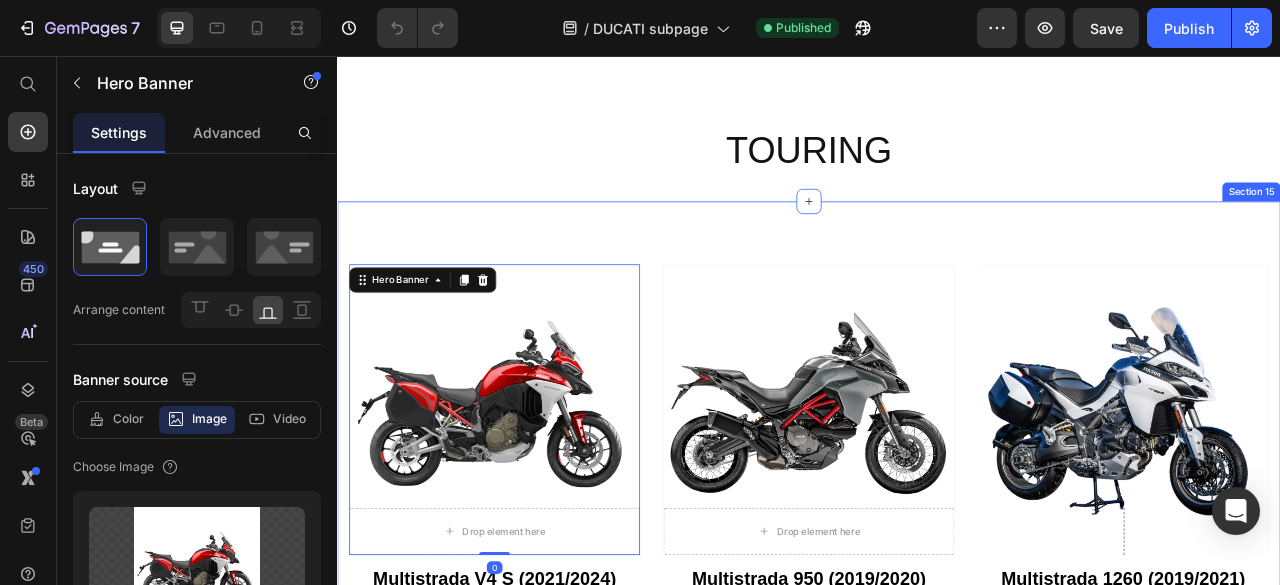 click on "Drop element here Hero Banner   0 Multistrada V4 S (2021/2024) Button
Drop element here Hero Banner Multistrada 950 (2019/2020) Button
Hero Banner Multistrada 1260 (2019/2021) Button Row Section 15" at bounding box center [937, 537] 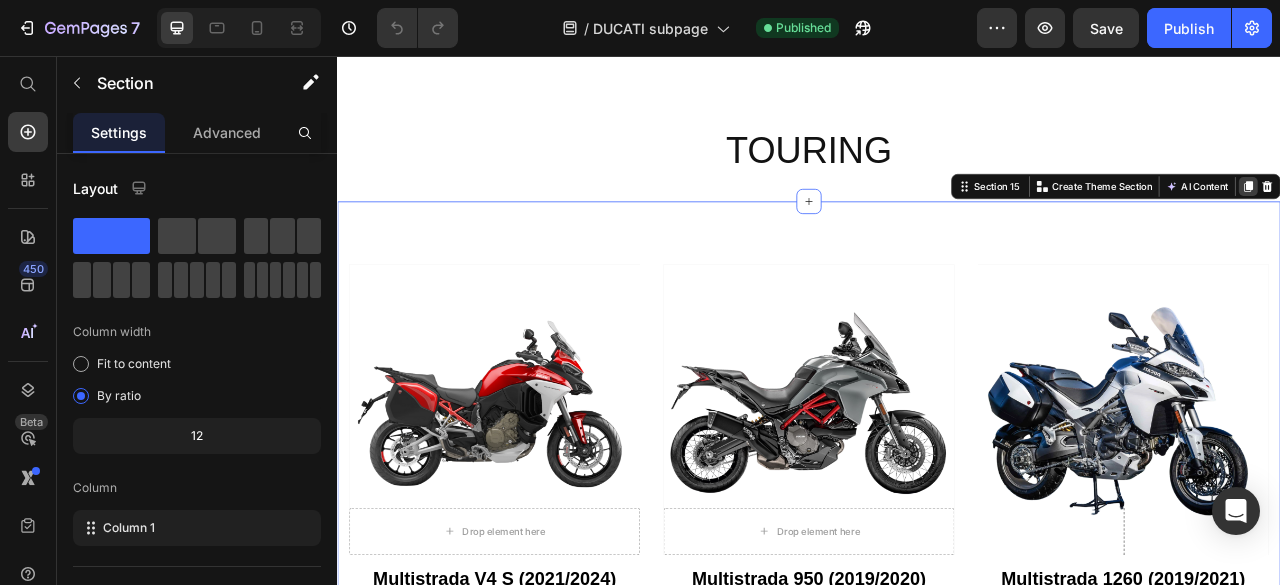click 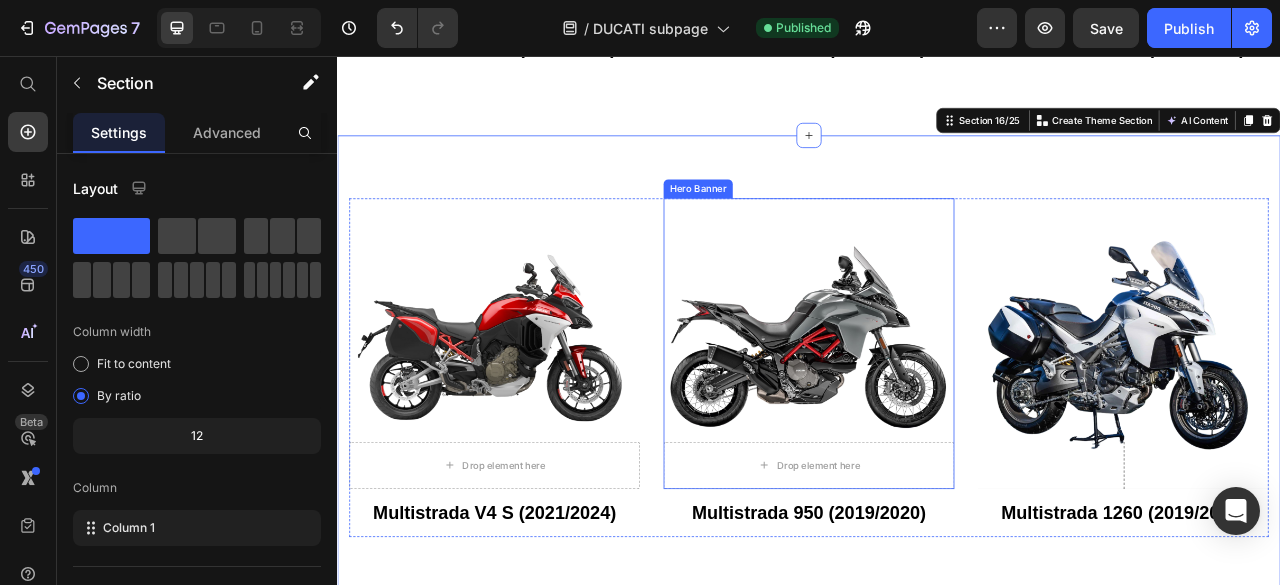 scroll, scrollTop: 7071, scrollLeft: 0, axis: vertical 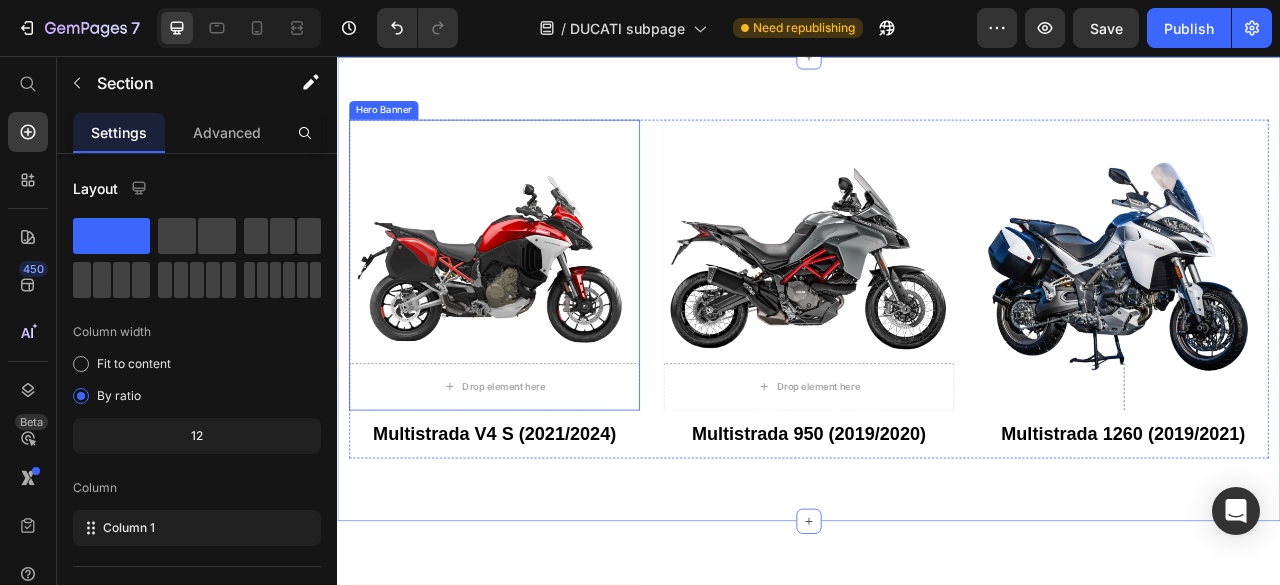 click at bounding box center (537, 322) 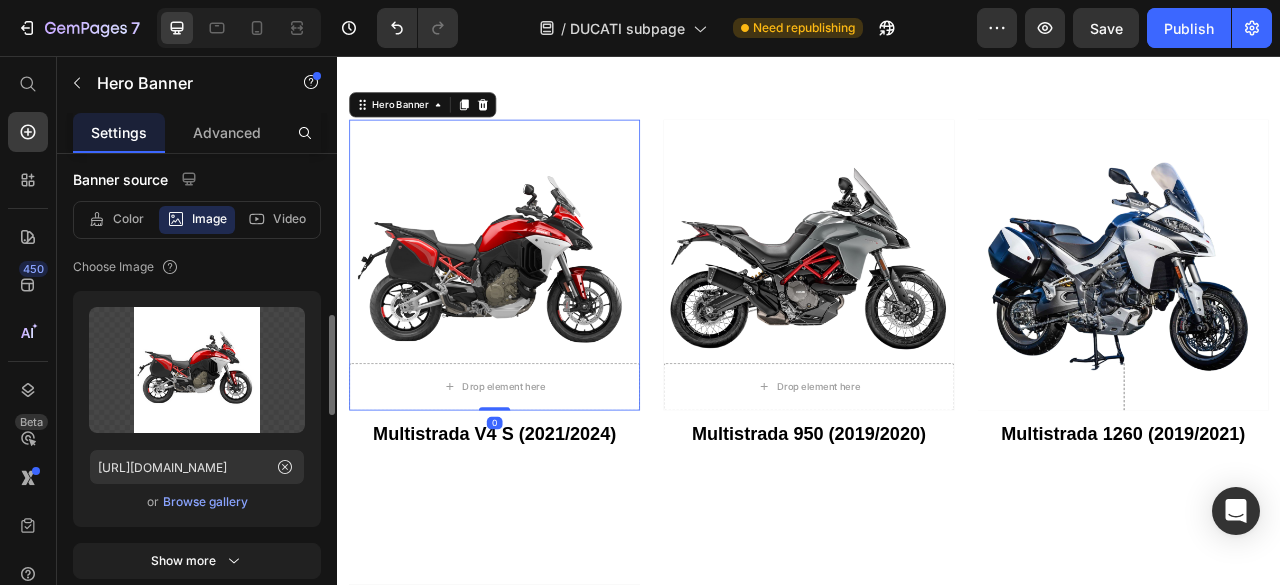 scroll, scrollTop: 300, scrollLeft: 0, axis: vertical 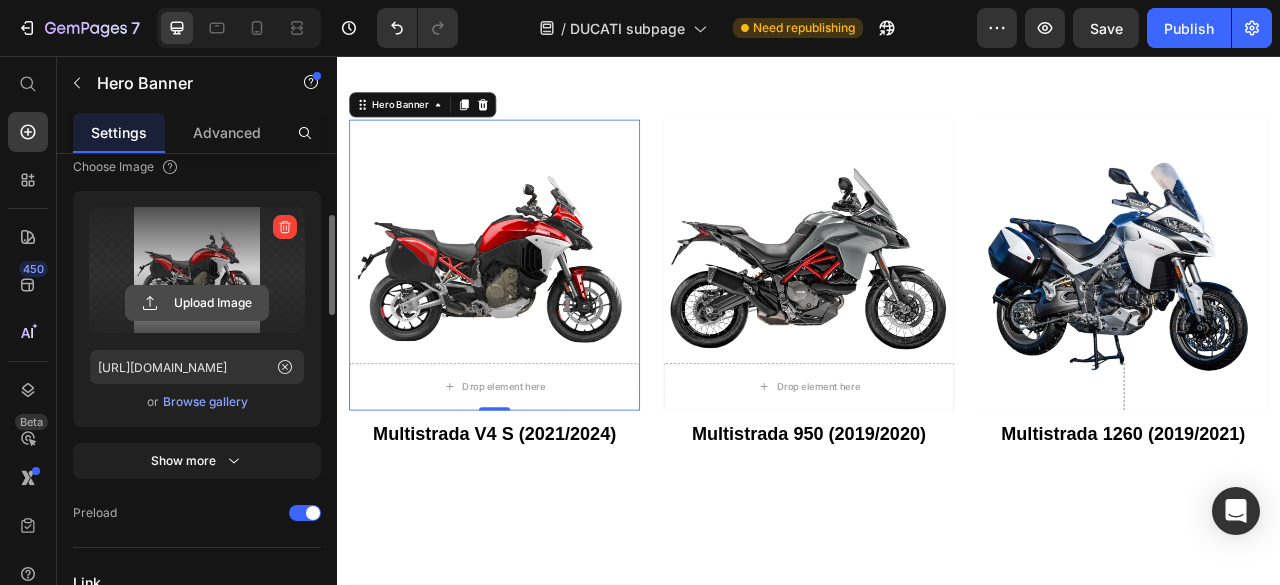 click 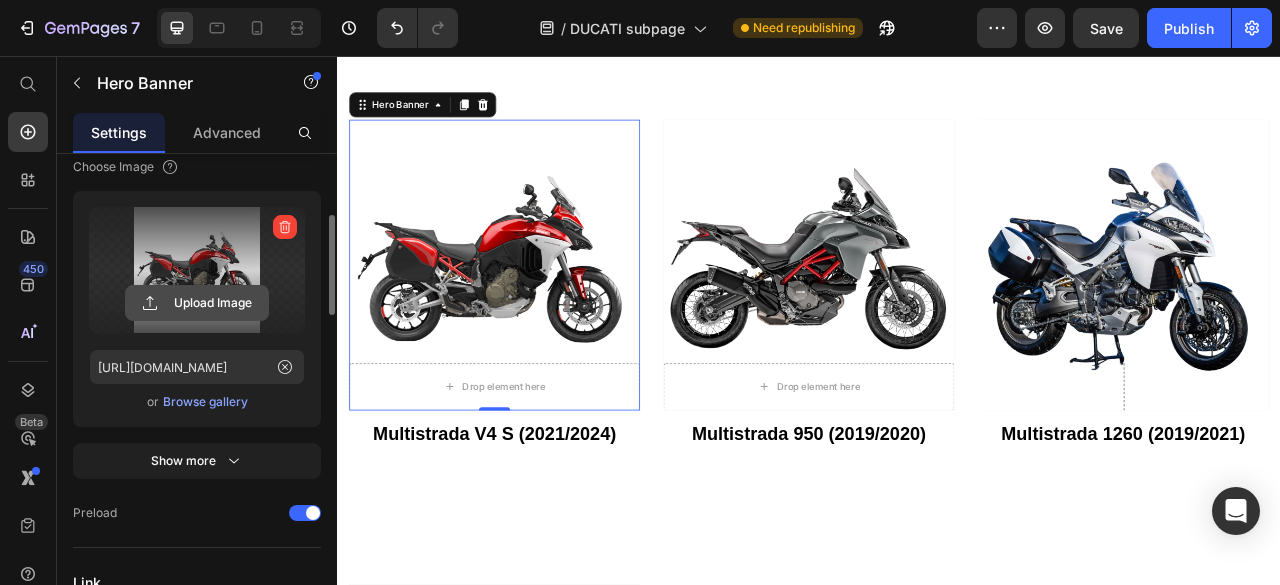 click 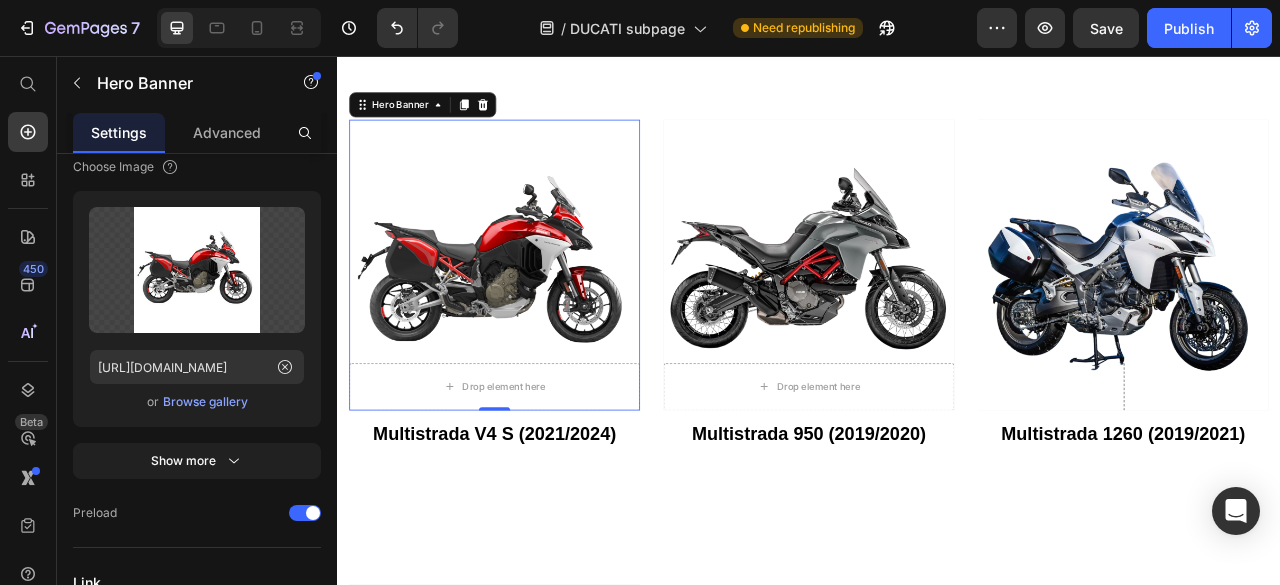 click at bounding box center [537, 322] 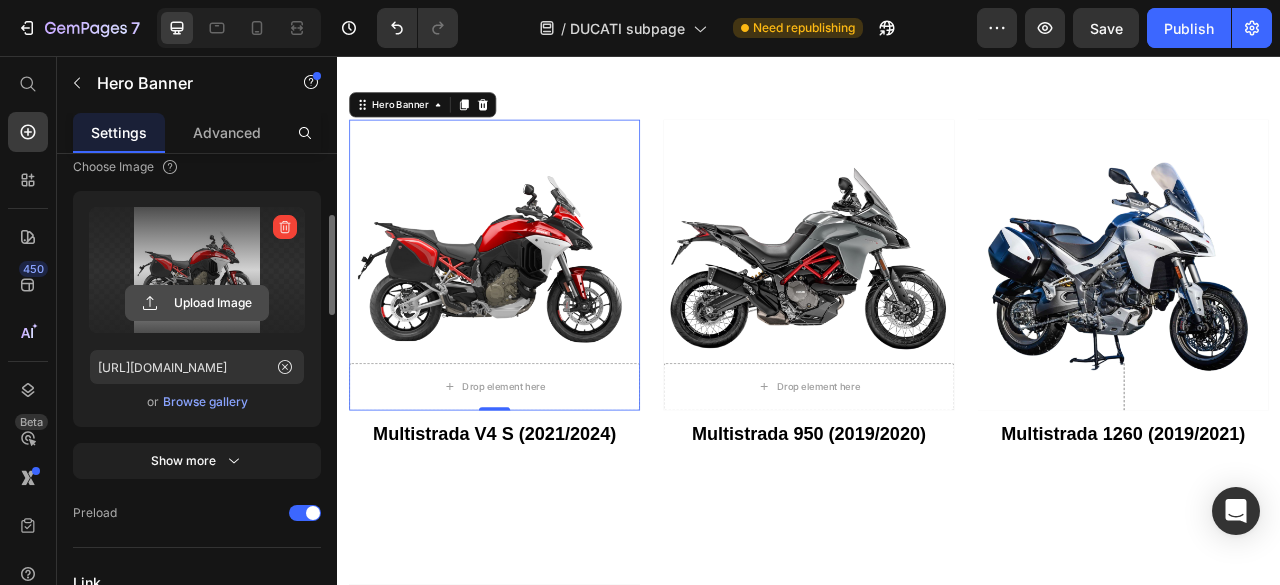 click 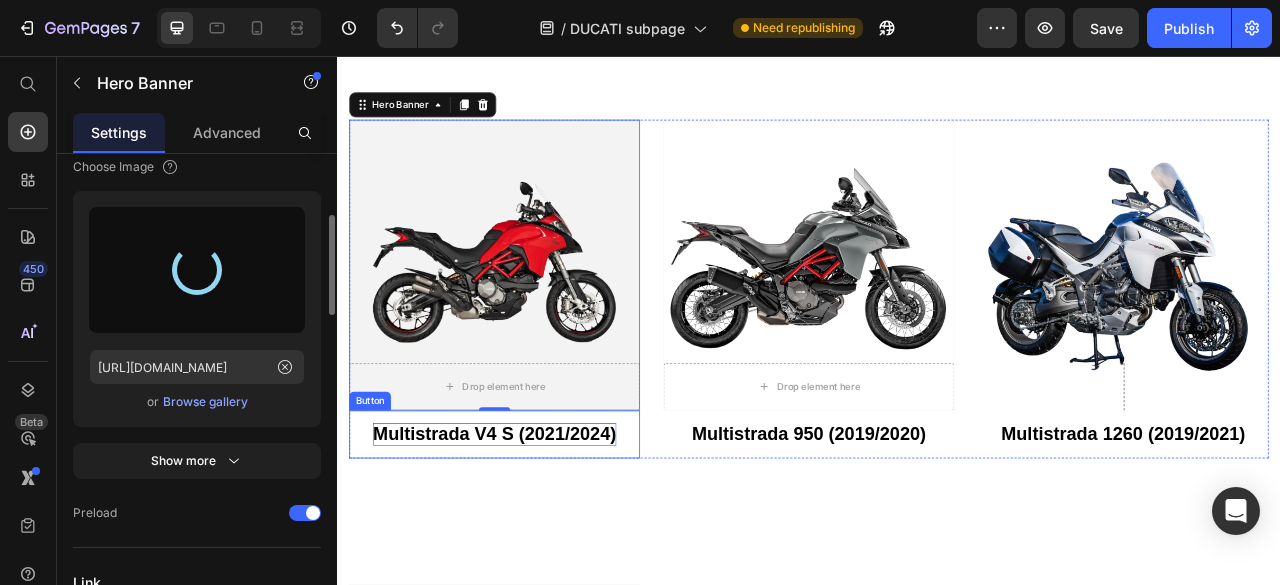 type on "[URL][DOMAIN_NAME]" 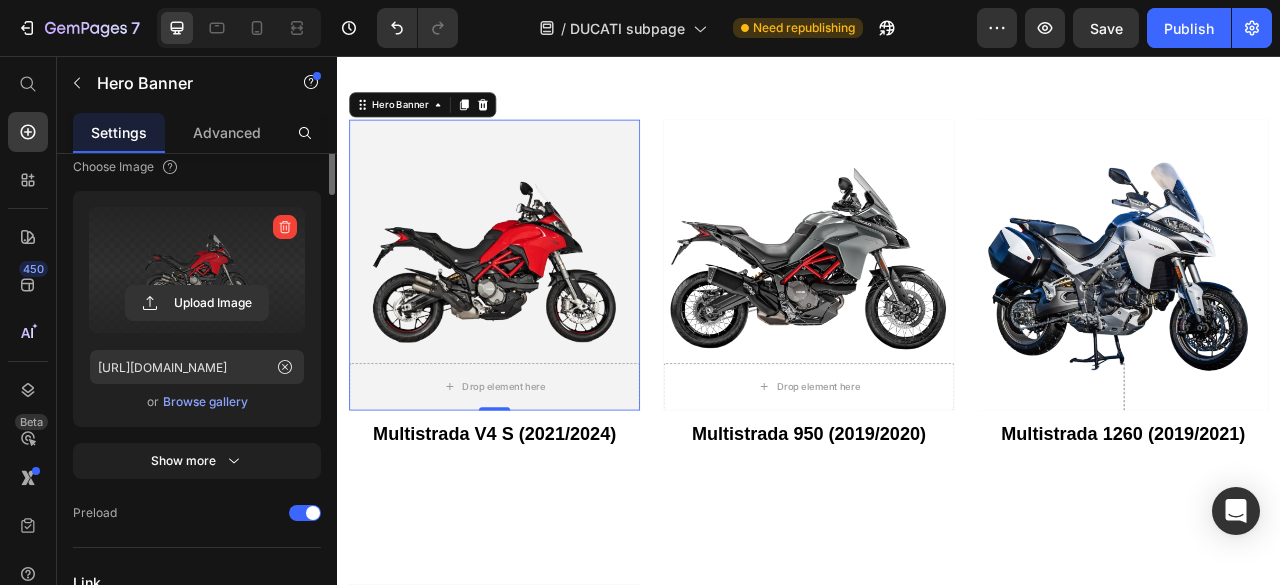 scroll, scrollTop: 200, scrollLeft: 0, axis: vertical 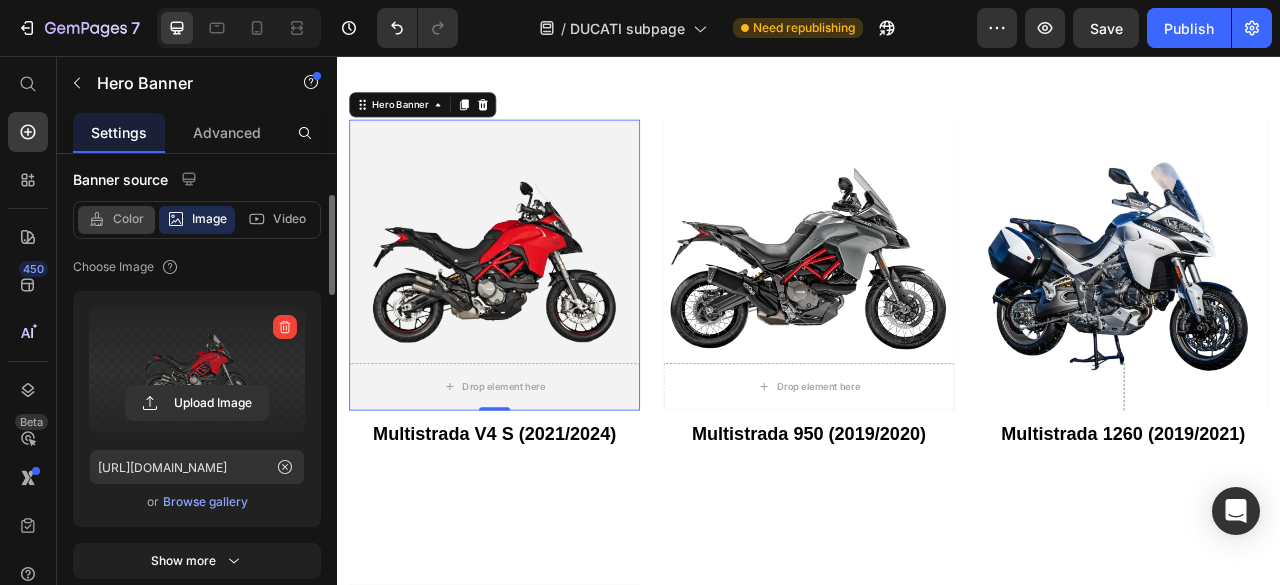 click on "Color" 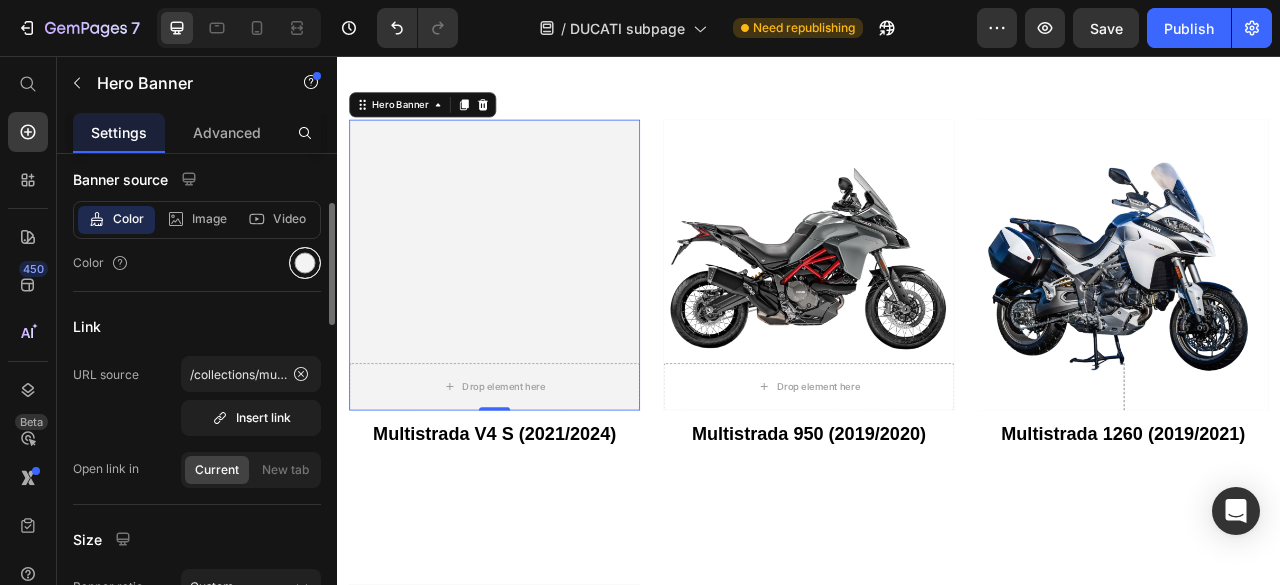 click at bounding box center (305, 263) 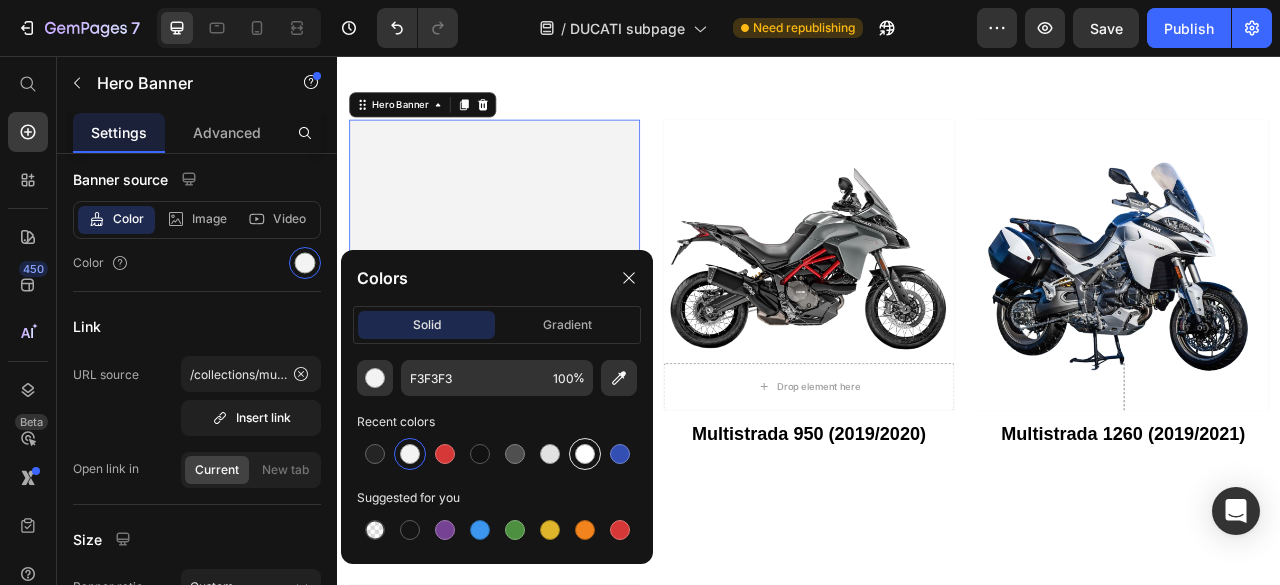 click at bounding box center (585, 454) 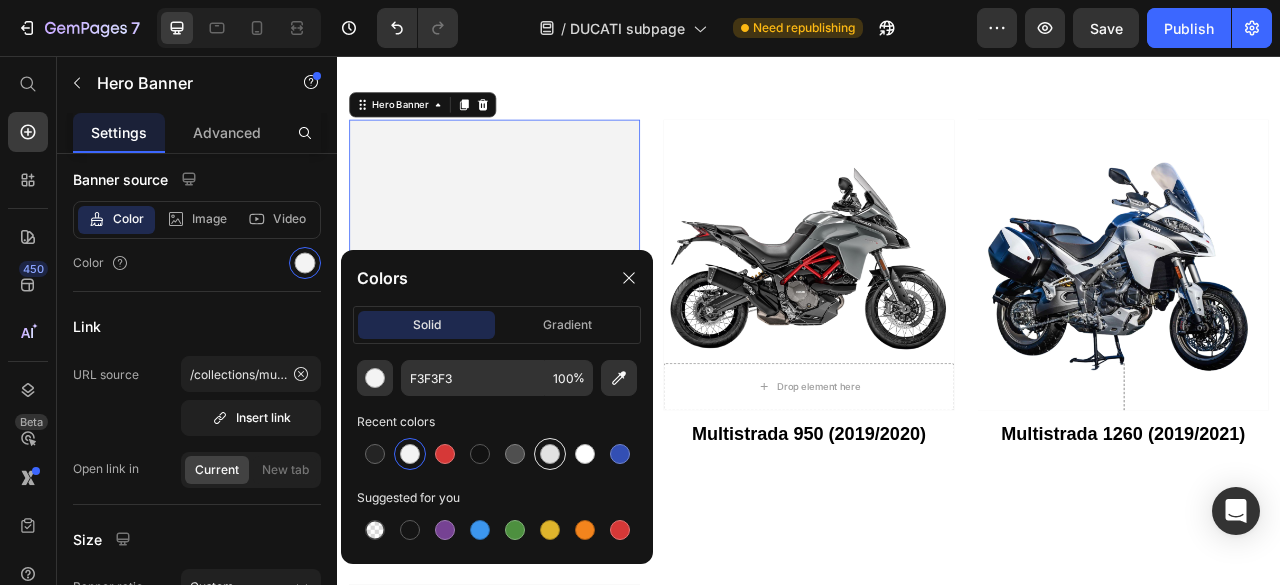 type on "FFFFFF" 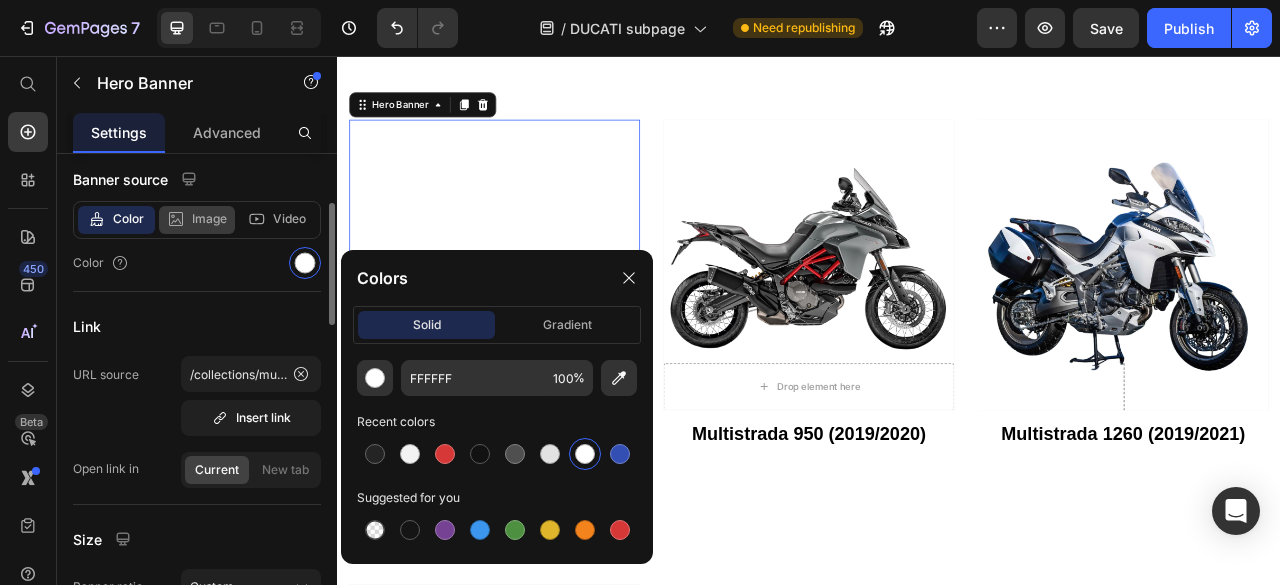 click on "Image" at bounding box center [209, 219] 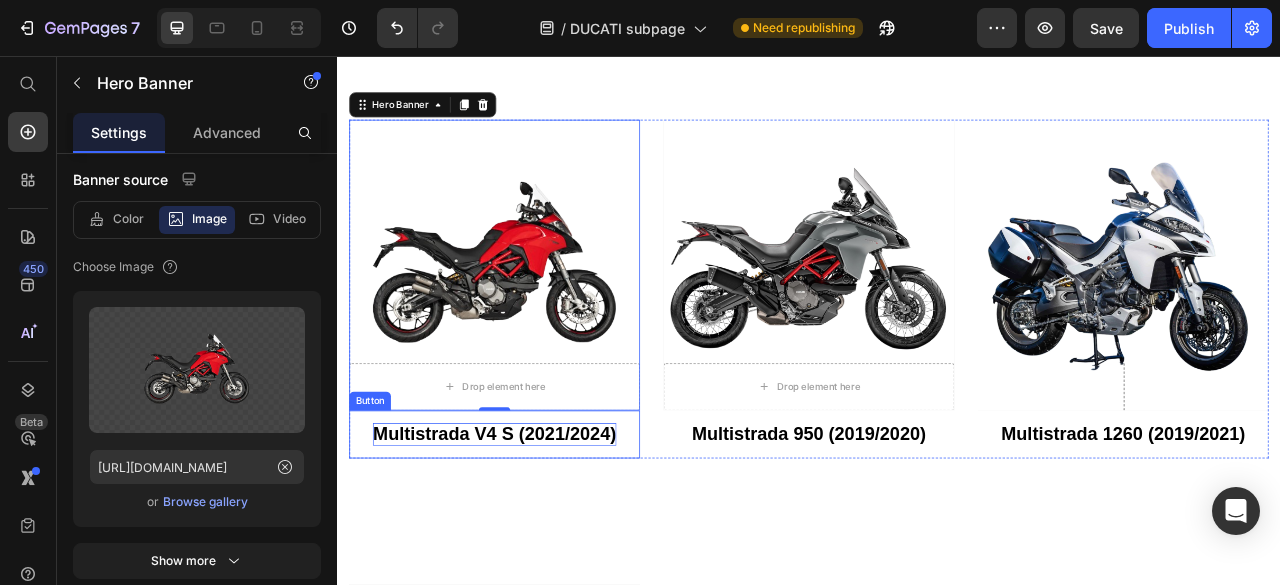 drag, startPoint x: 535, startPoint y: 539, endPoint x: 555, endPoint y: 522, distance: 26.24881 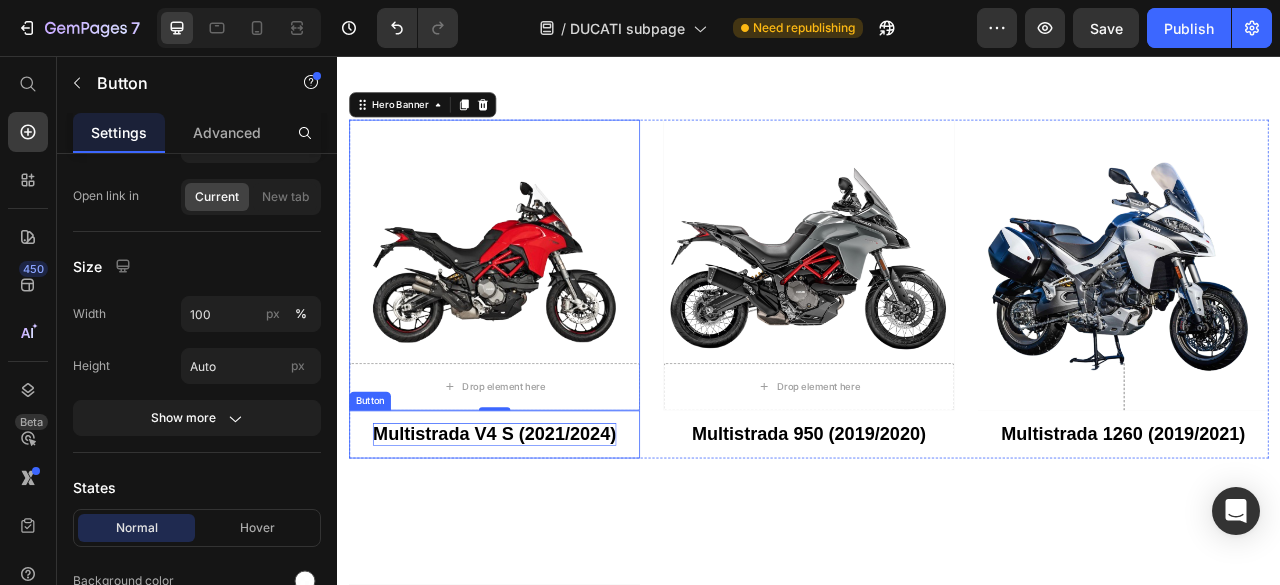 click on "Multistrada V4 S (2021/2024)" at bounding box center (536, 537) 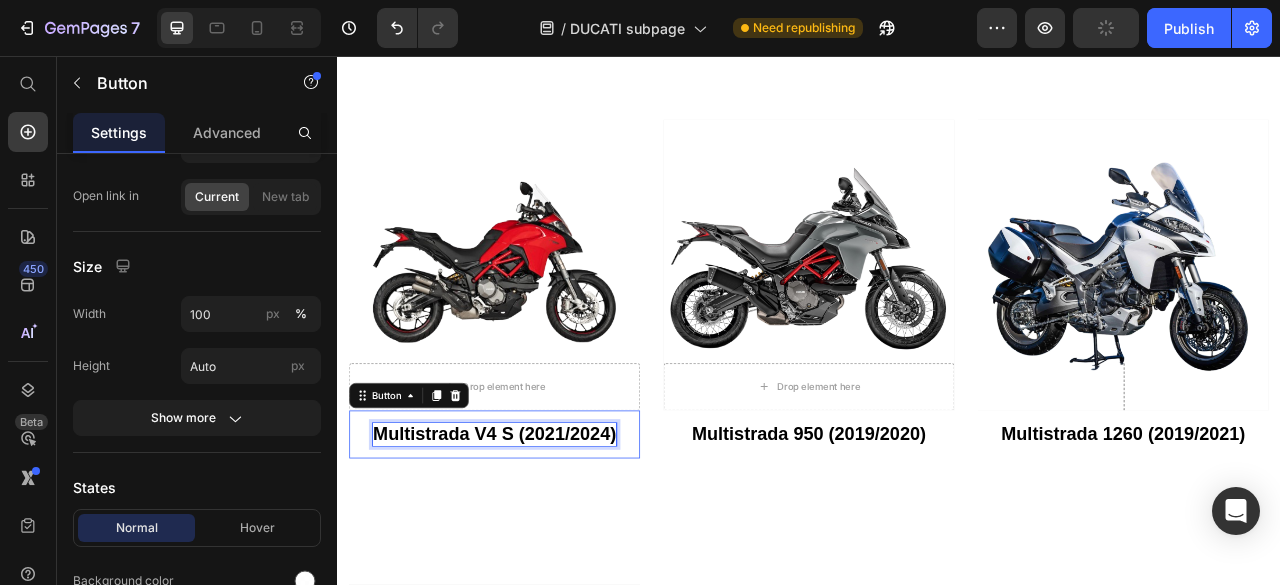 scroll, scrollTop: 0, scrollLeft: 0, axis: both 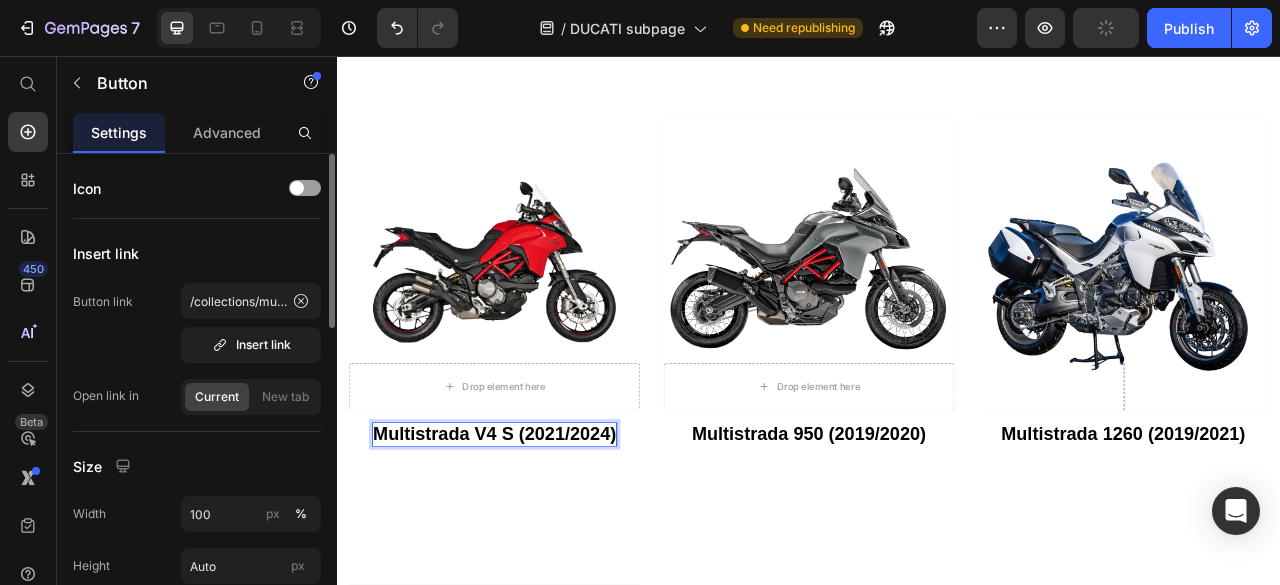 click on "Multistrada V4 S (2021/2024)" at bounding box center (536, 537) 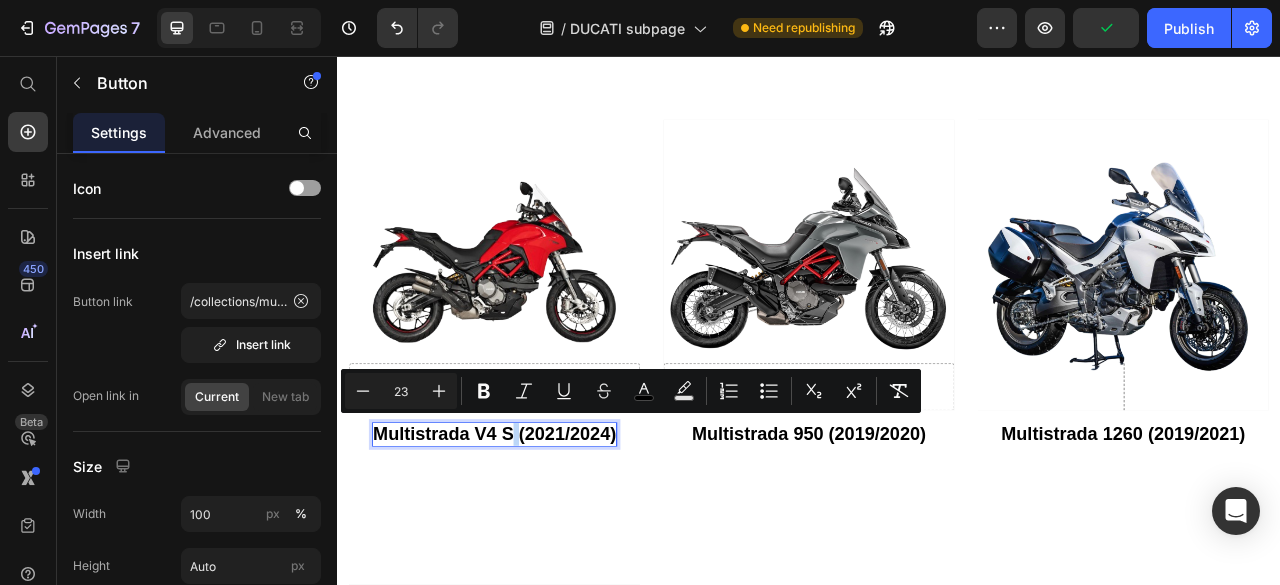 click on "Multistrada V4 S (2021/2024)" at bounding box center (536, 537) 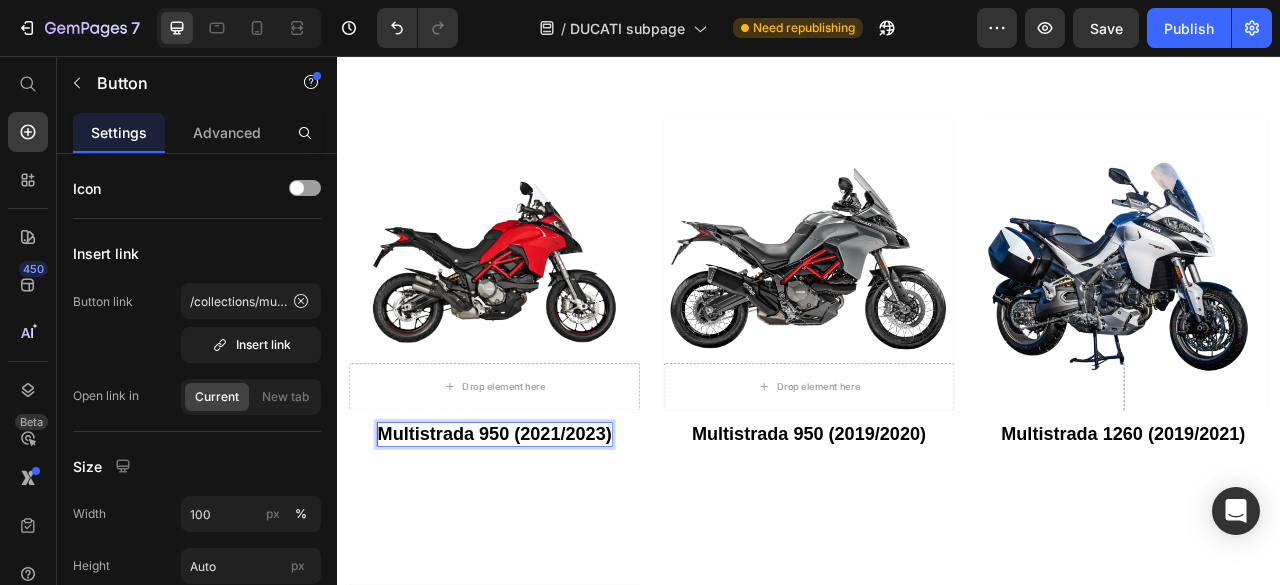click on "Multistrada 950 (2021/2023)" at bounding box center [537, 537] 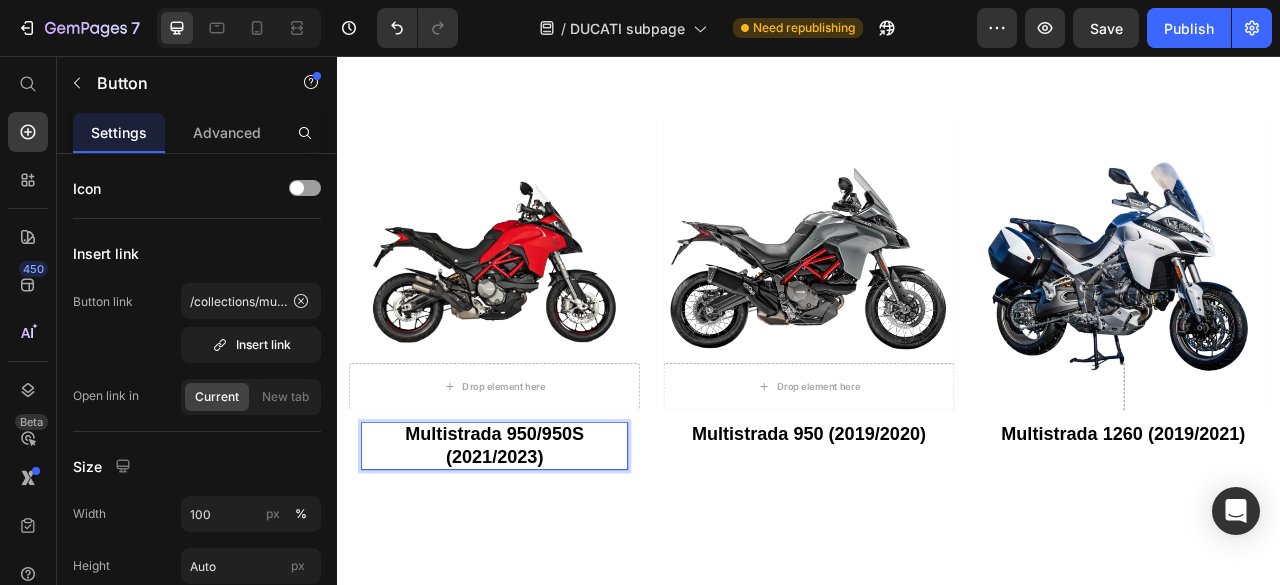 click on "Multistrada 950/950S (2021/2023)" at bounding box center (537, 552) 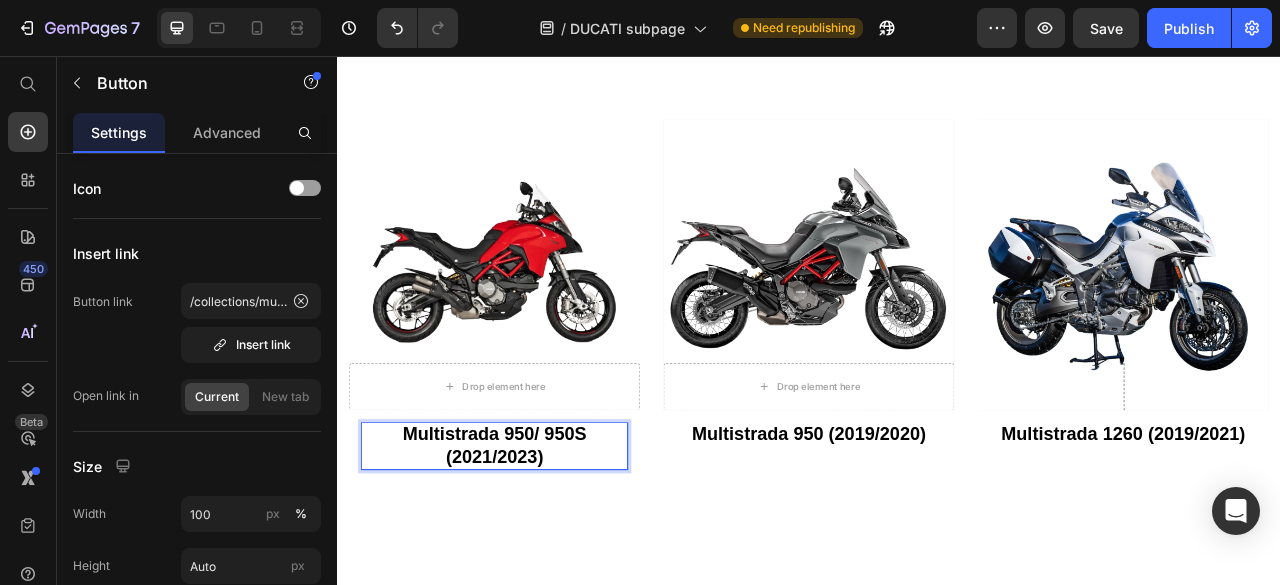 click on "Multistrada 950/ 950S (2021/2023)" at bounding box center [537, 552] 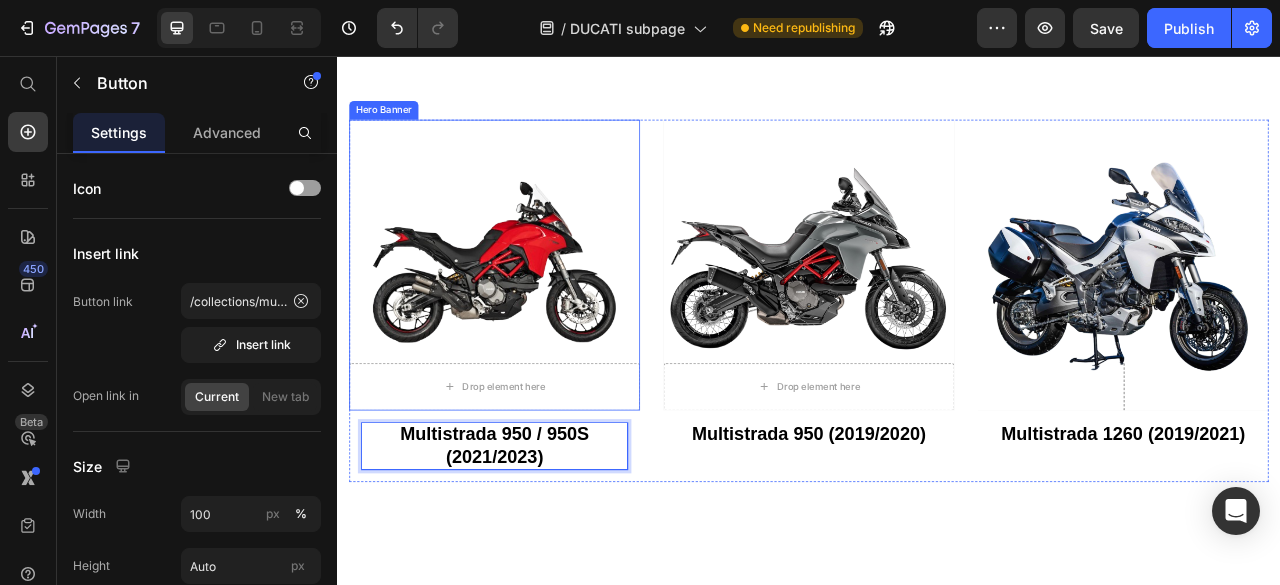 click at bounding box center [537, 322] 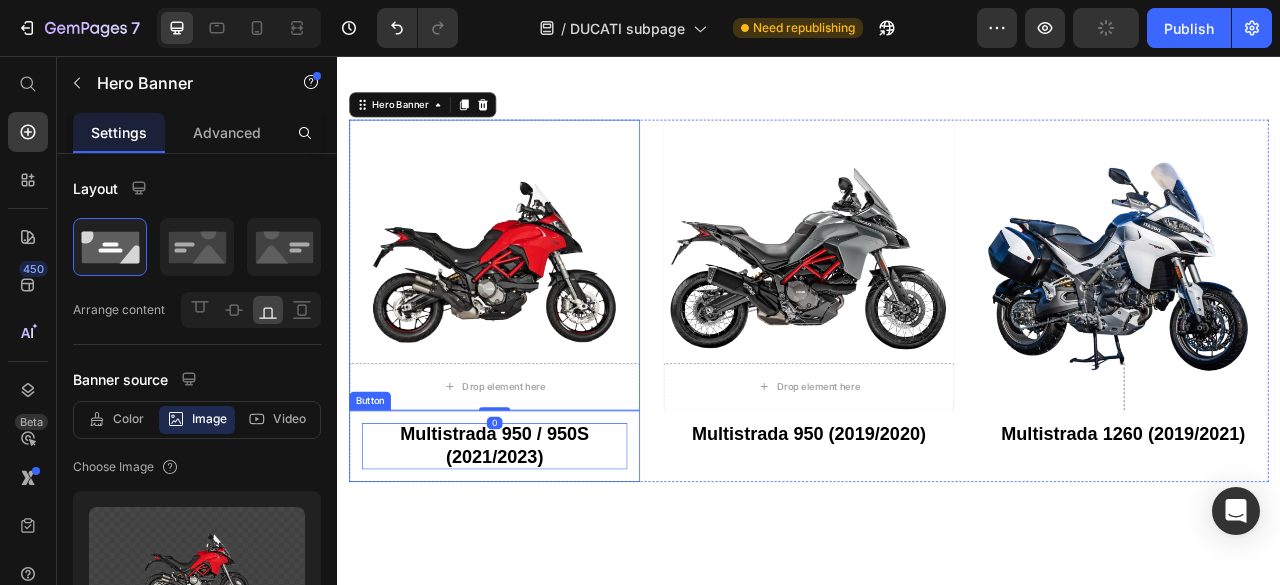 click on "Multistrada 950 / 950S (2021/2023)" at bounding box center (537, 552) 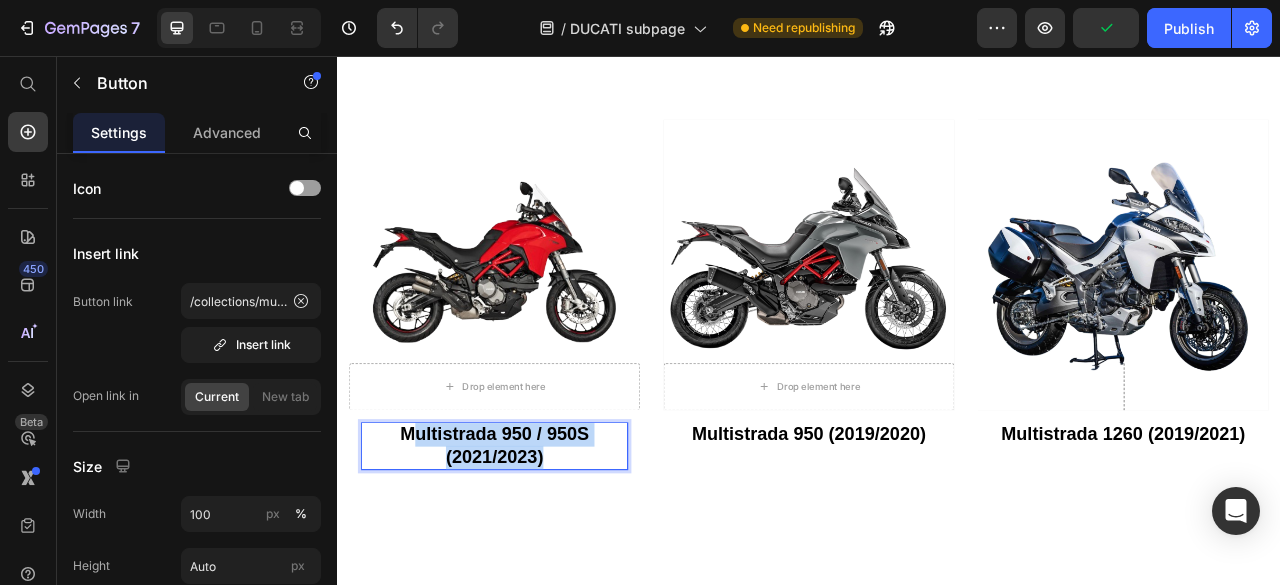 drag, startPoint x: 424, startPoint y: 524, endPoint x: 604, endPoint y: 564, distance: 184.39088 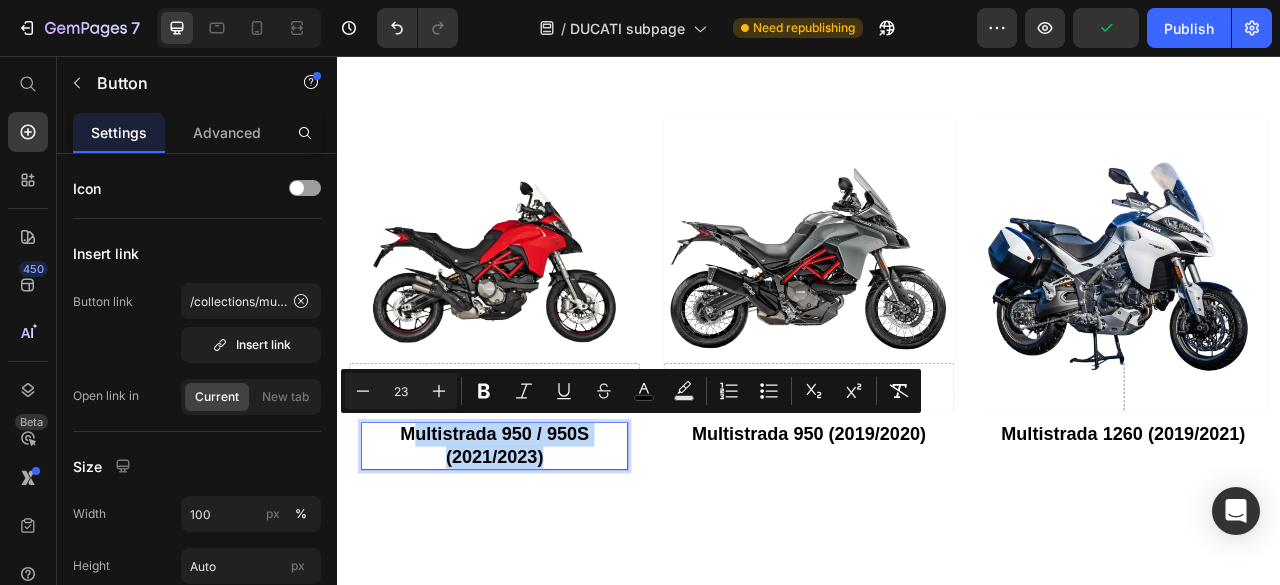click on "Multistrada 950 / 950S (2021/2023)" at bounding box center (537, 552) 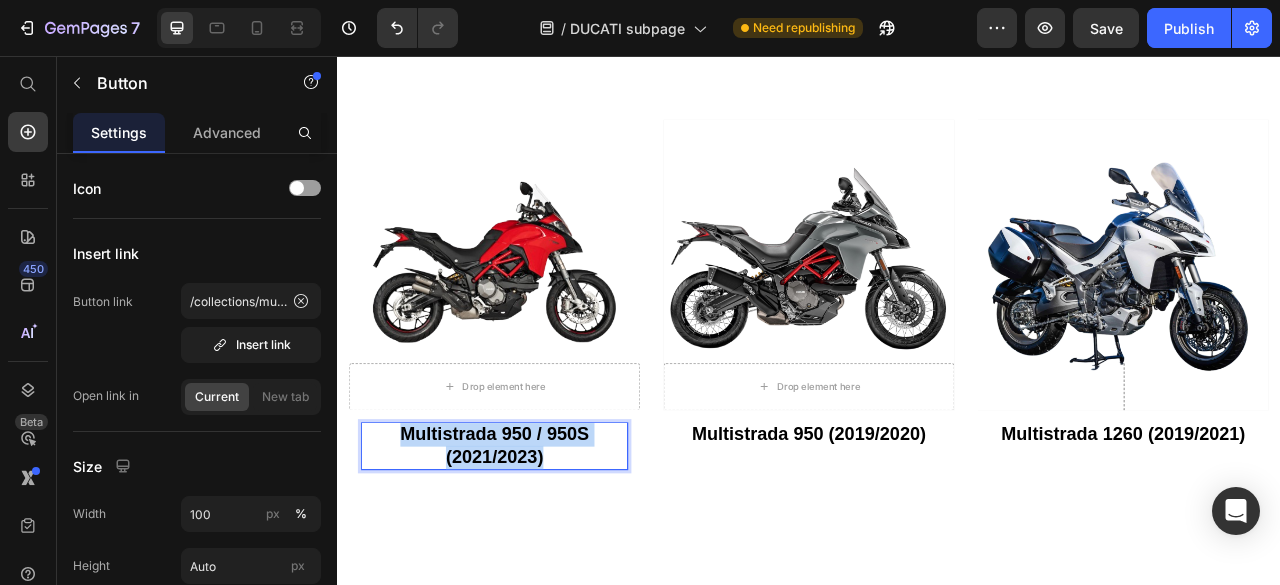 drag, startPoint x: 423, startPoint y: 528, endPoint x: 608, endPoint y: 571, distance: 189.93156 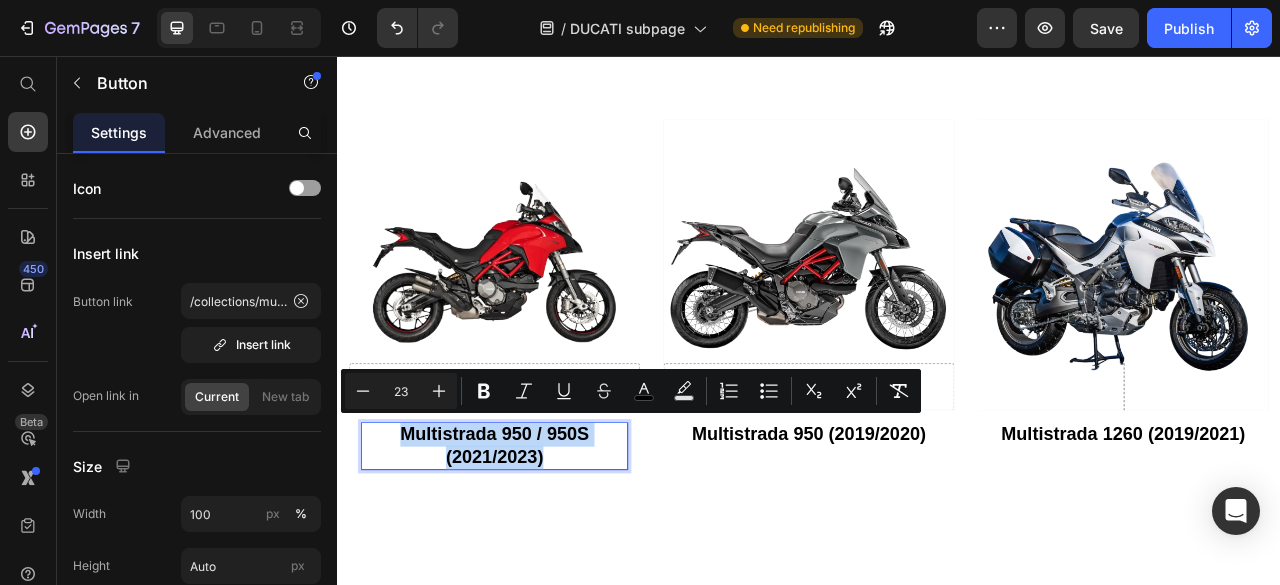 copy on "Multistrada 950 / 950S (2021/2023)" 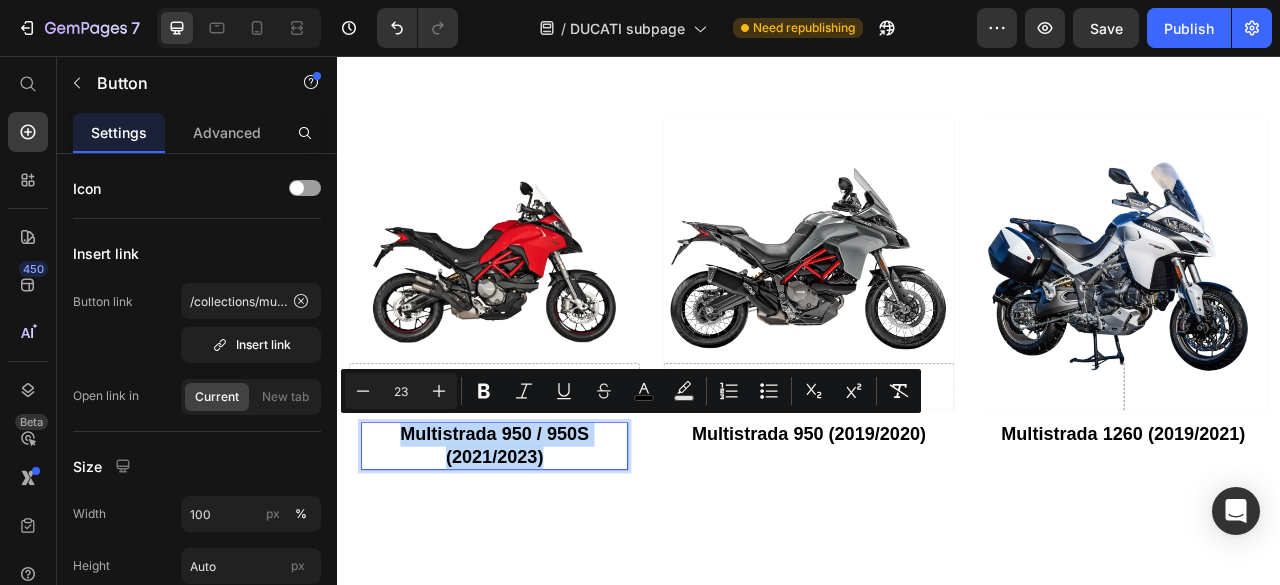 click on "Multistrada 950 / 950S (2021/2023)" at bounding box center [537, 553] 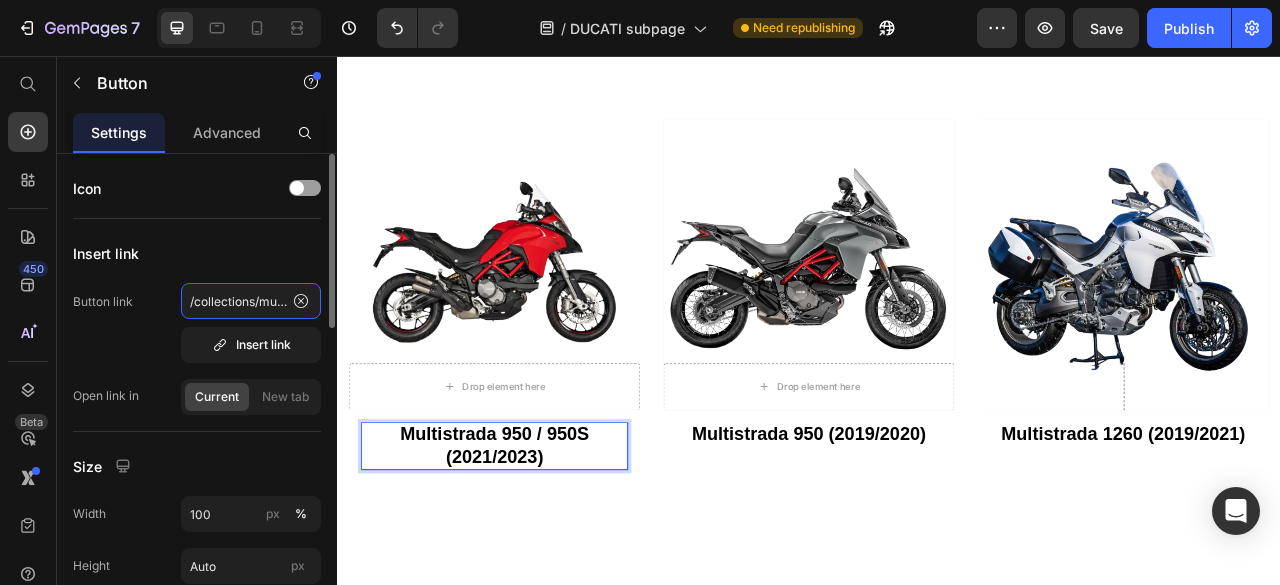 click on "/collections/multistrada-v4-s-2021-2024" 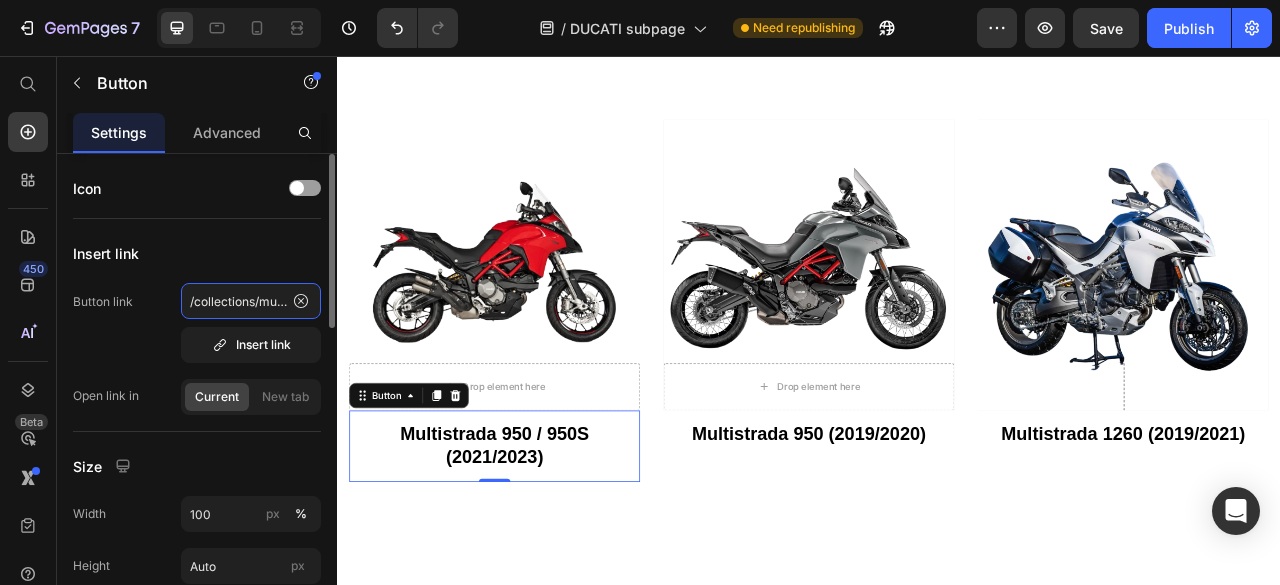 click on "/collections/multistrada-v4-s-2021-2024" 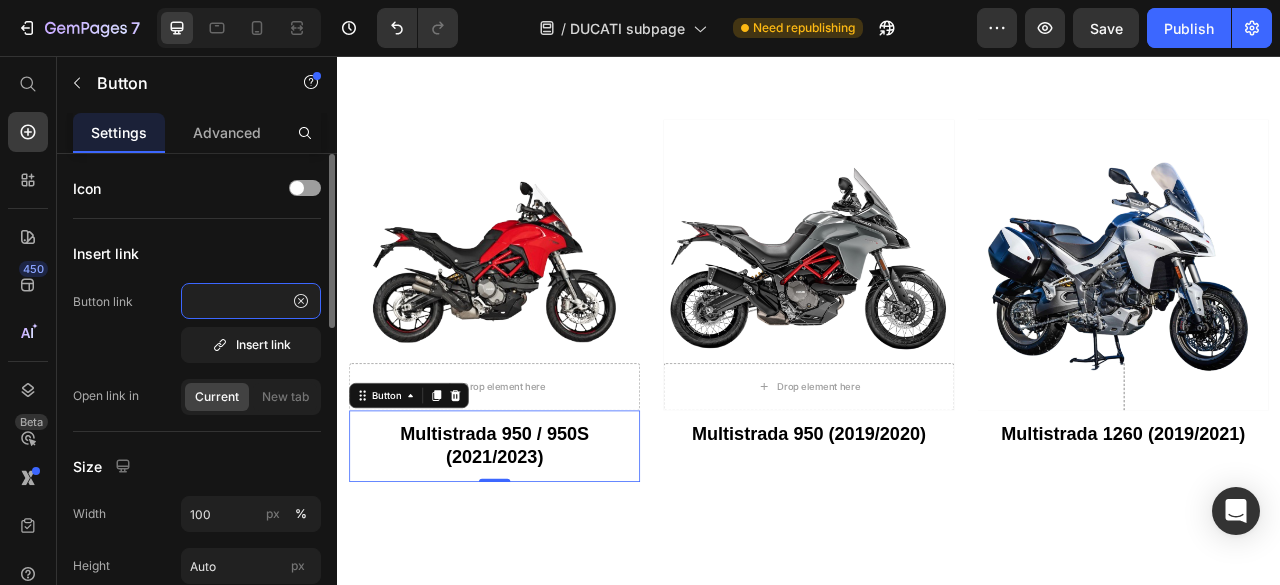 scroll, scrollTop: 0, scrollLeft: 162, axis: horizontal 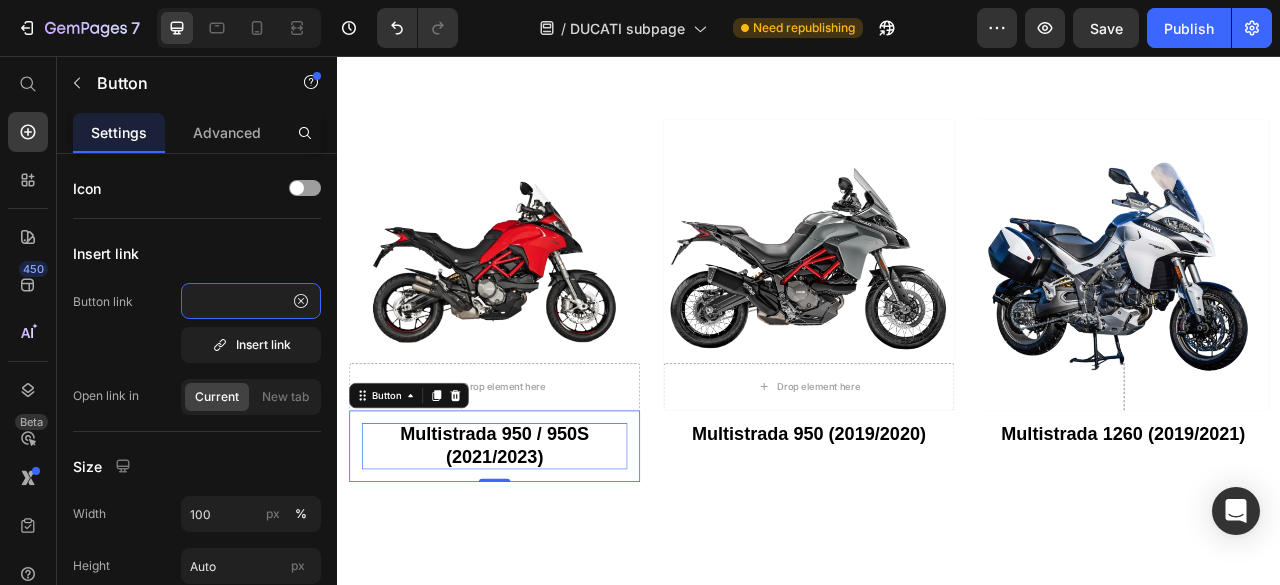 type on "/collections/multistrada-950-950s-2021-2023" 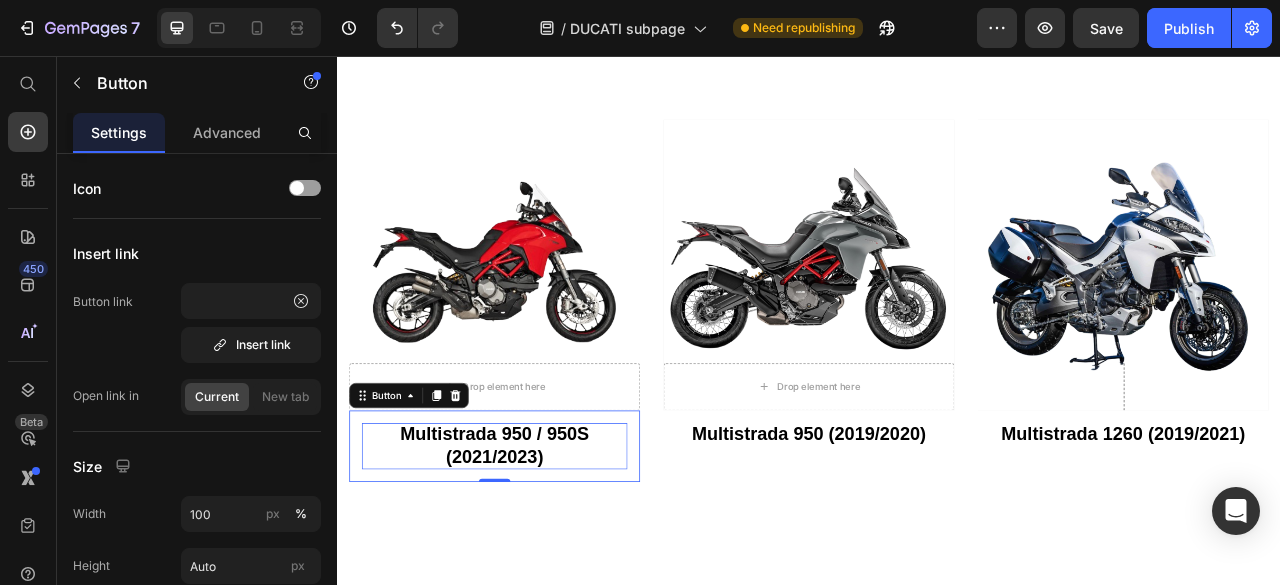 scroll, scrollTop: 0, scrollLeft: 0, axis: both 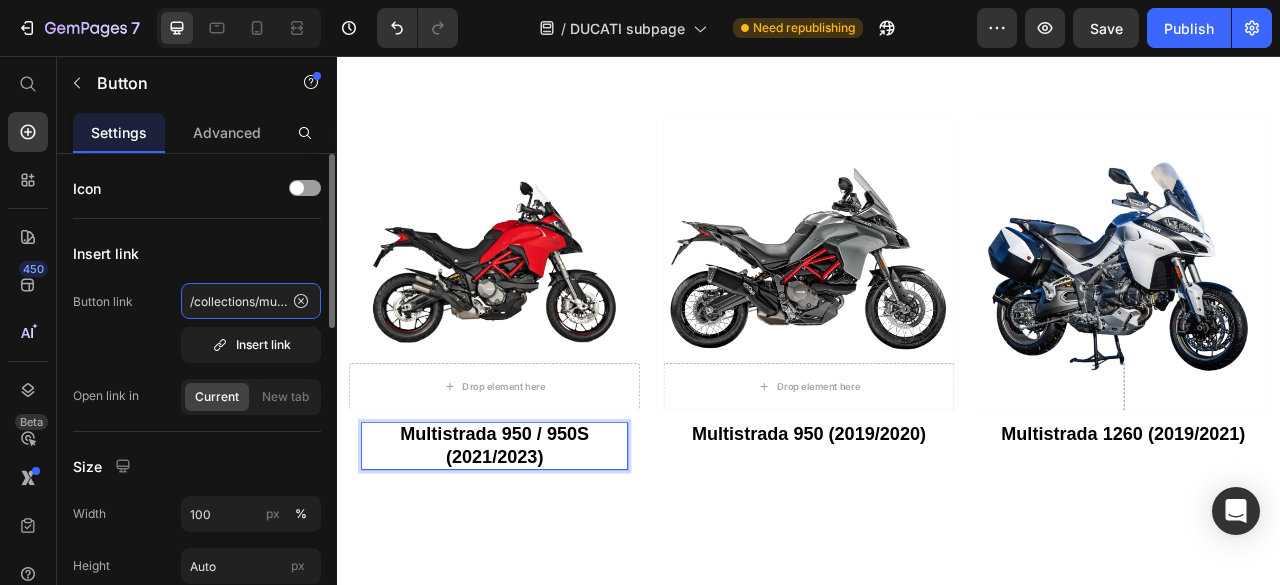 click on "/collections/multistrada-950-950s-2021-2023" 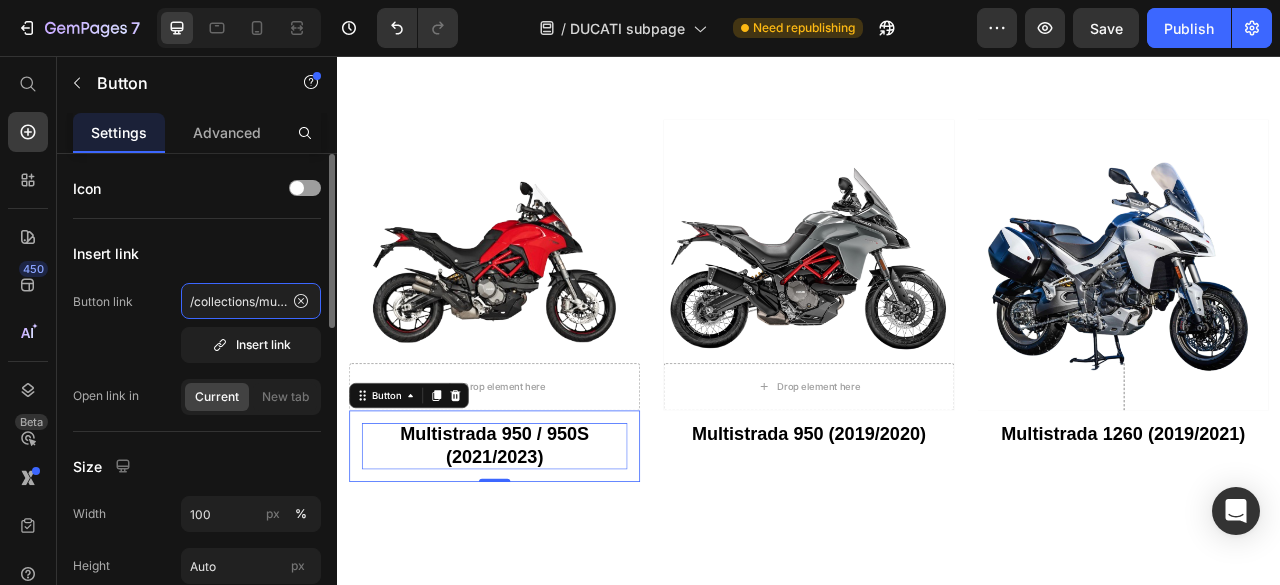 click on "/collections/multistrada-950-950s-2021-2023" 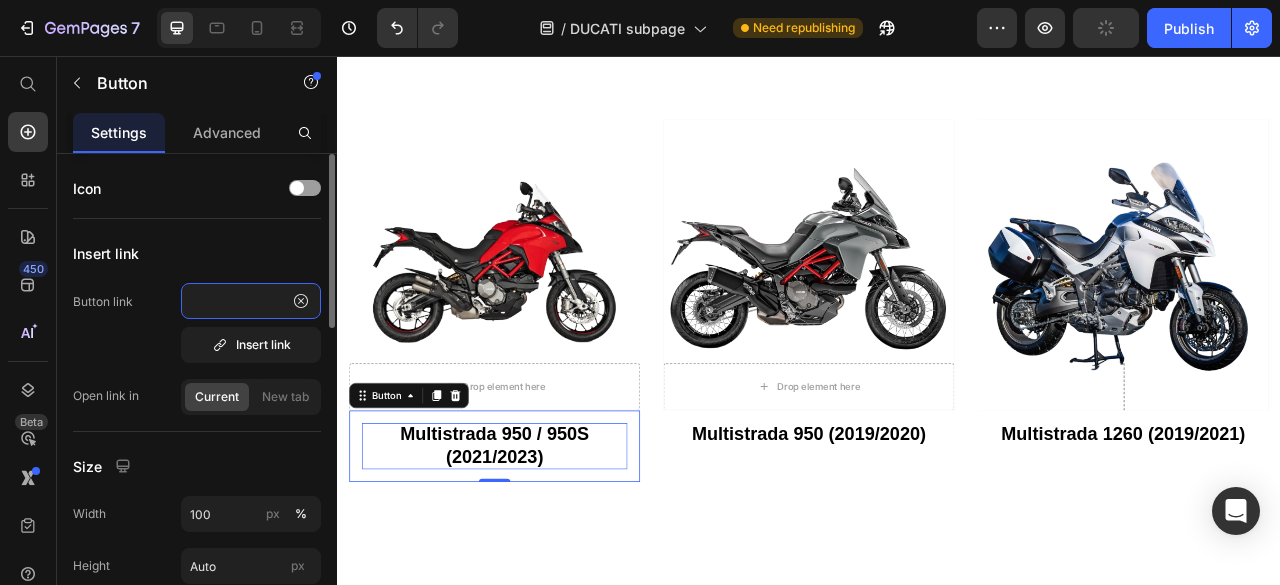 scroll, scrollTop: 0, scrollLeft: 109, axis: horizontal 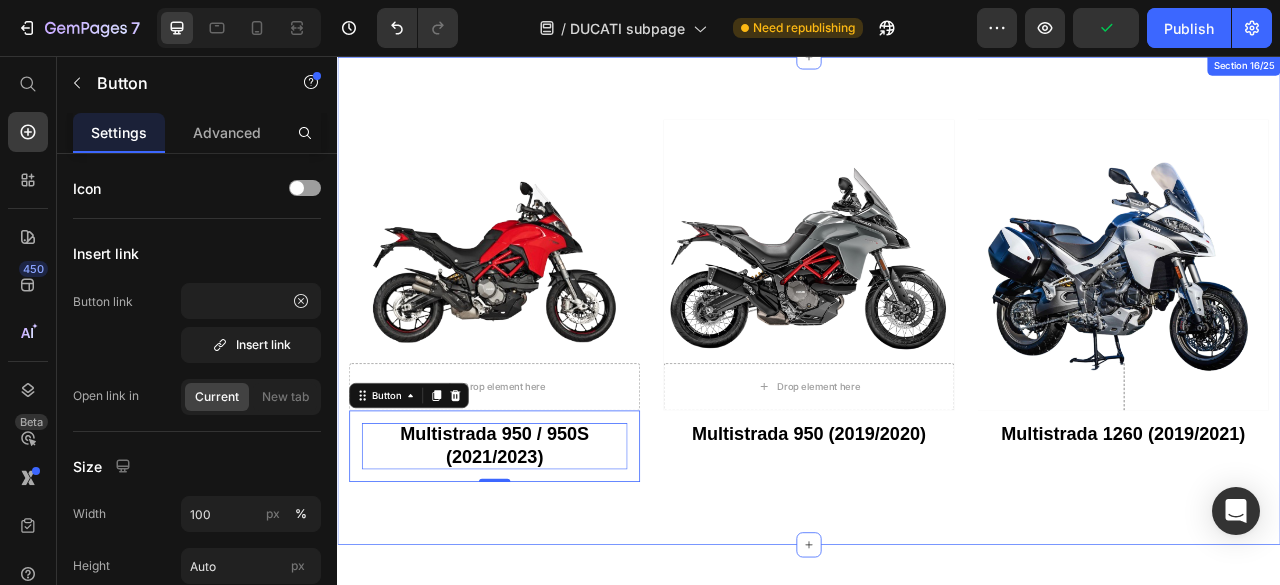 click at bounding box center (537, 322) 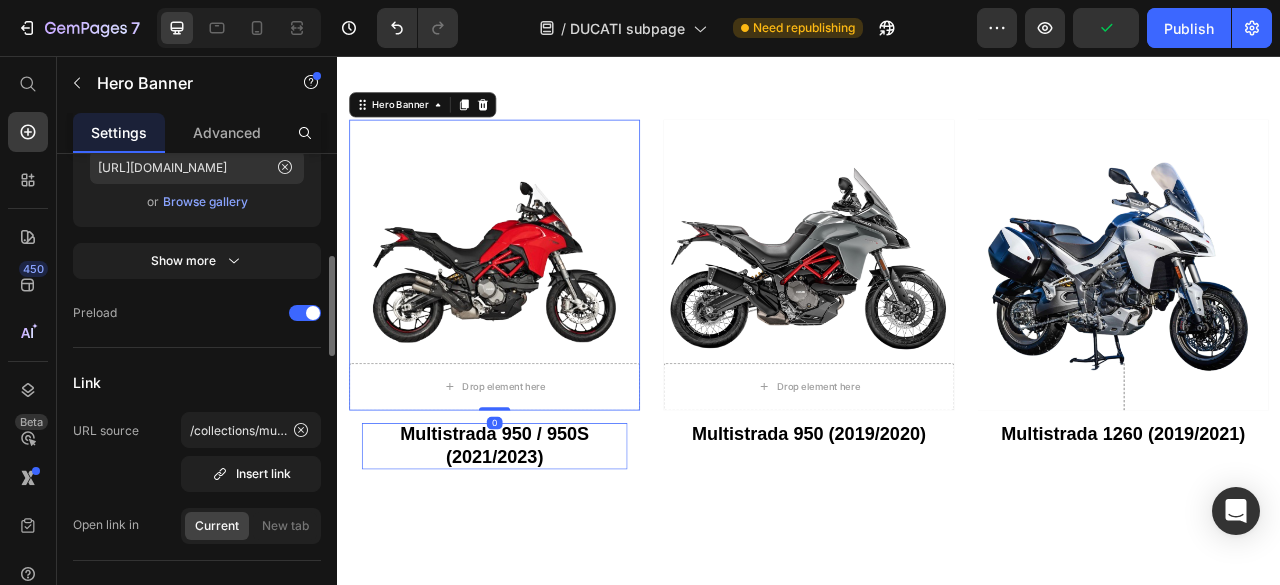 scroll, scrollTop: 700, scrollLeft: 0, axis: vertical 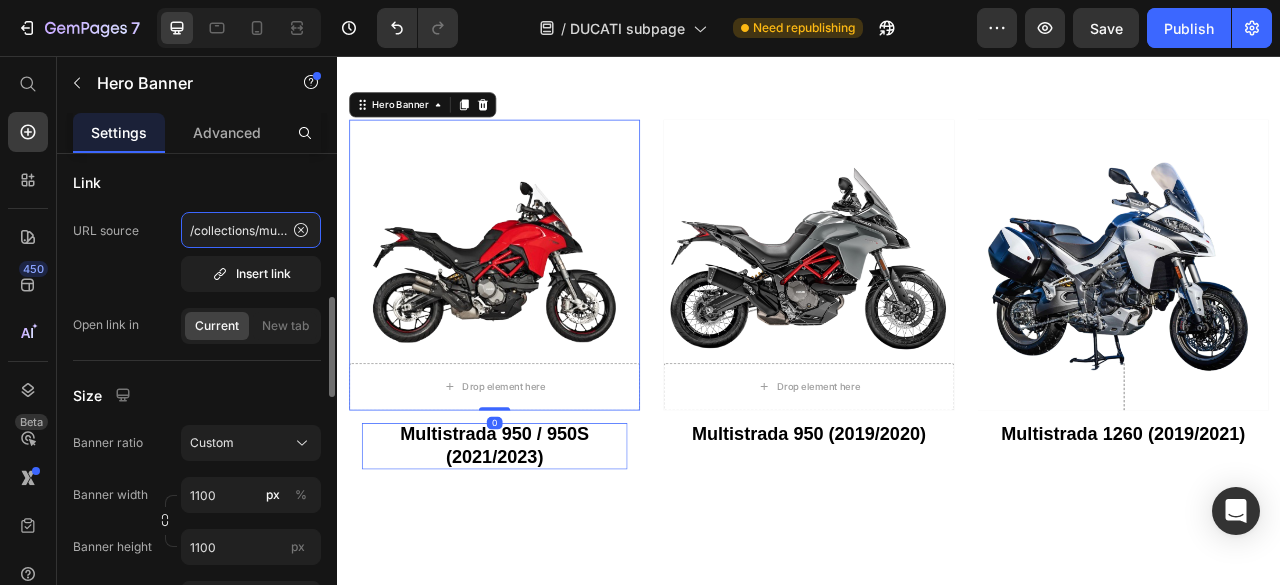 click on "/collections/multistrada-v4-s-2021-2024" 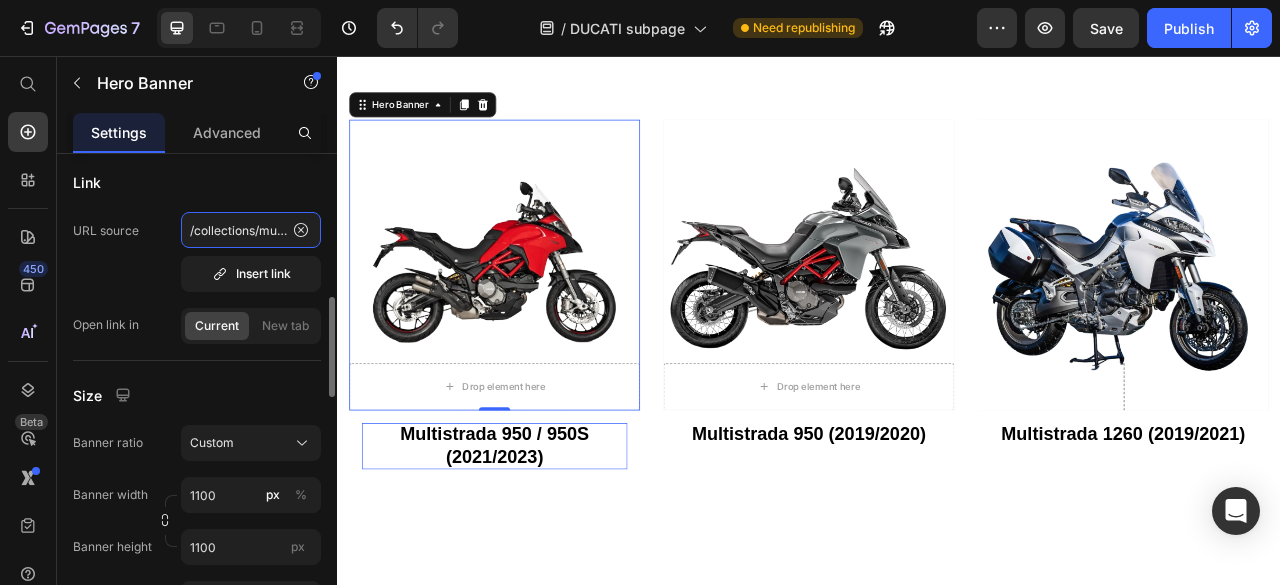 click on "/collections/multistrada-v4-s-2021-2024" 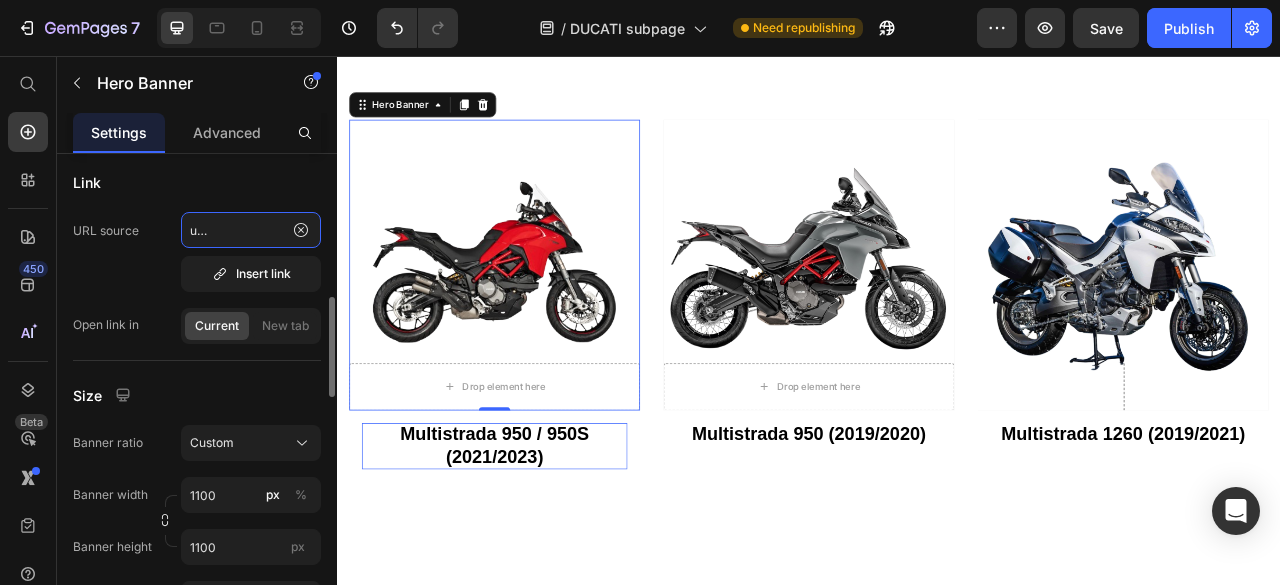 scroll, scrollTop: 0, scrollLeft: 87, axis: horizontal 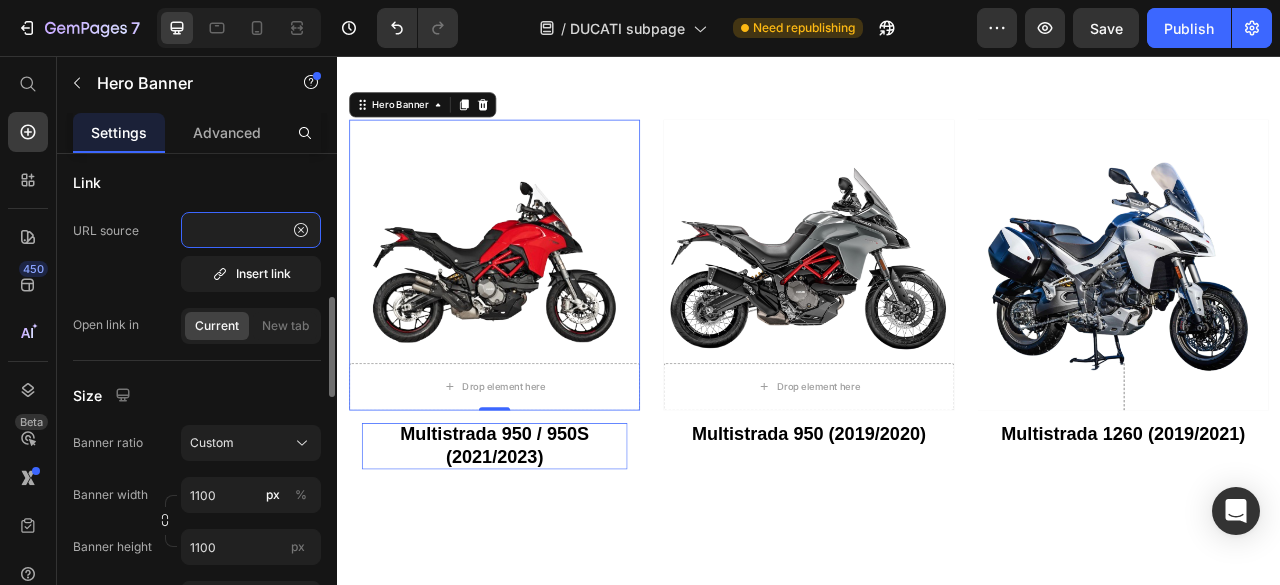 type on "/collections/multistrada-950-950s-2021-2023" 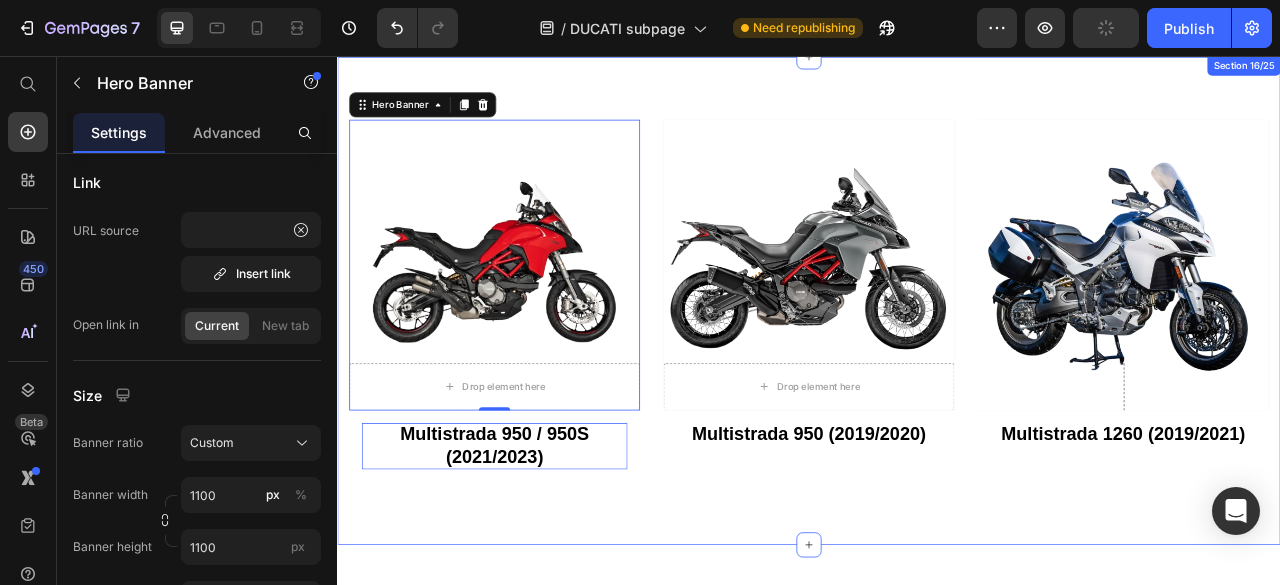 click on "Drop element here Hero Banner   0 Multistrada 950 / 950S (2021/2023) Button
Drop element here Hero Banner Multistrada 950 (2019/2020) Button
Hero Banner Multistrada 1260 (2019/2021) Button Row Section 16/25" at bounding box center (937, 368) 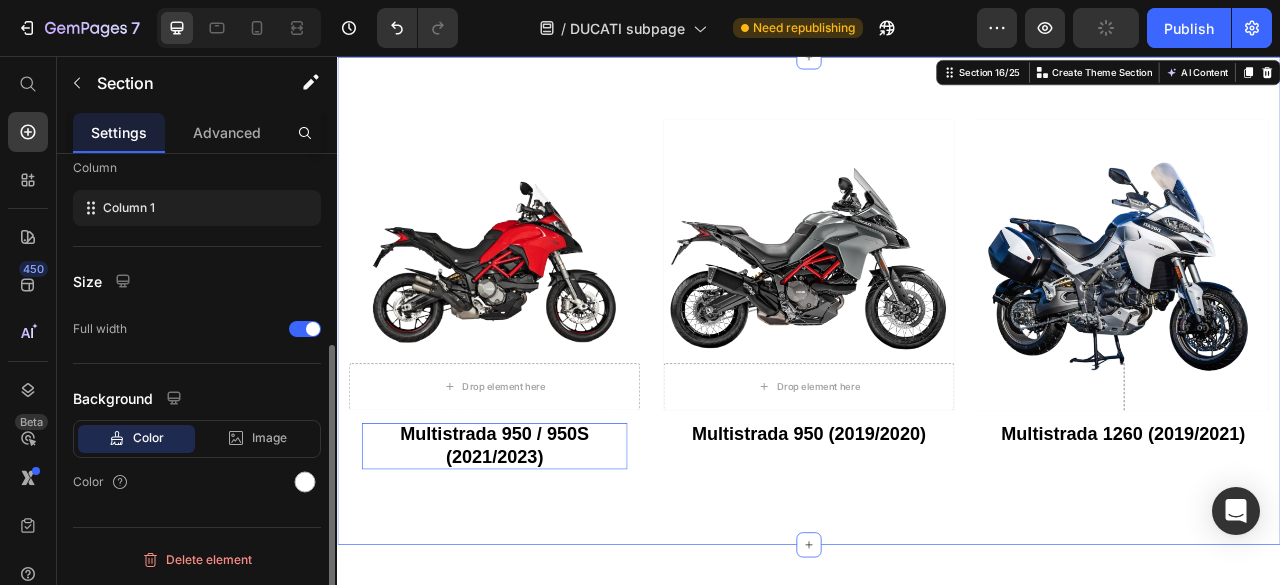 scroll, scrollTop: 0, scrollLeft: 0, axis: both 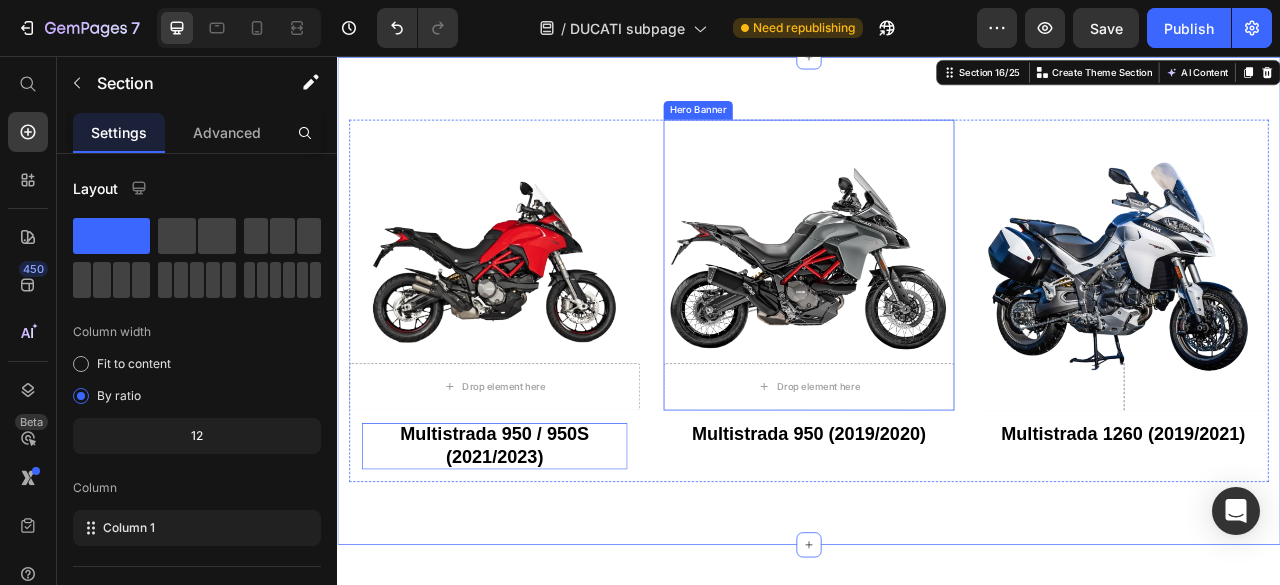 click at bounding box center [937, 322] 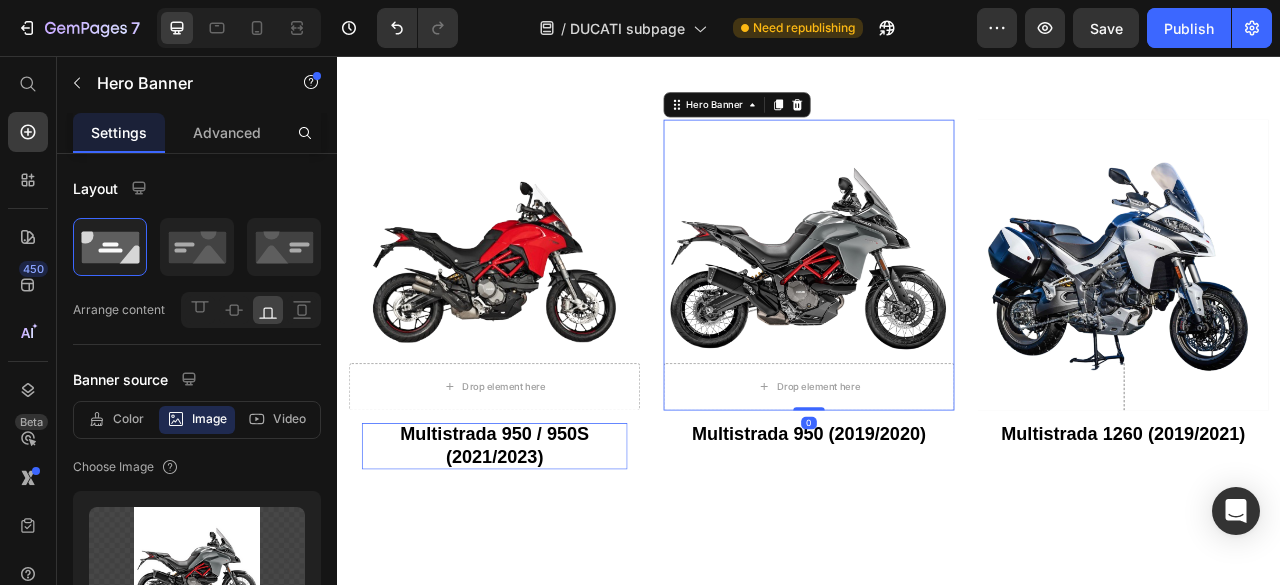 click 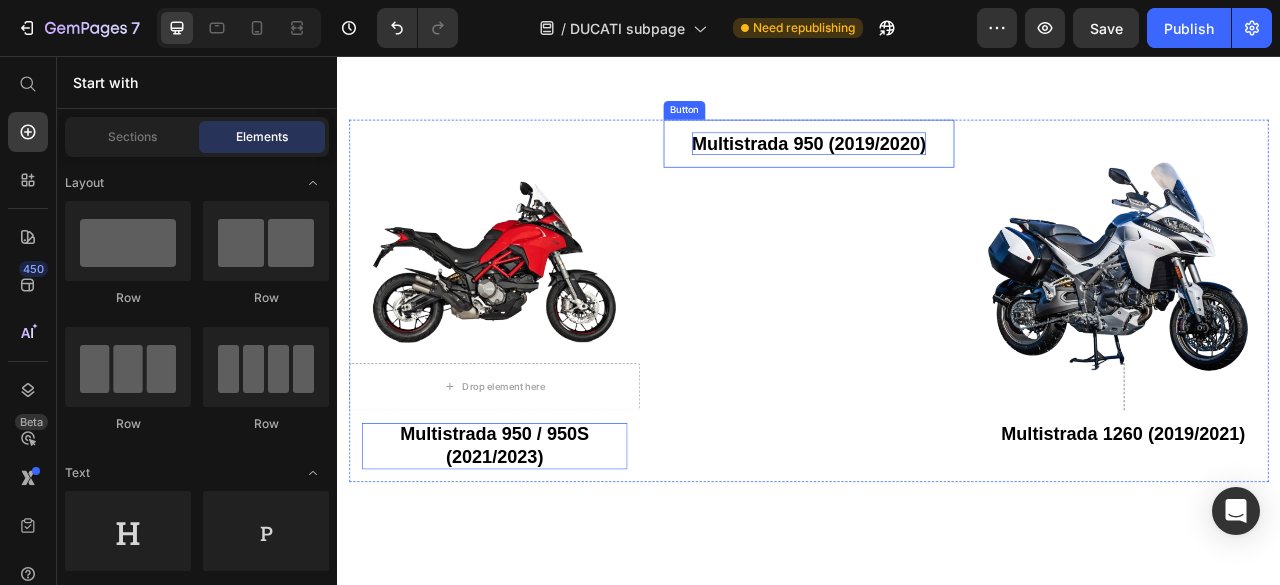 click on "Multistrada 950 (2019/2020)" at bounding box center [937, 167] 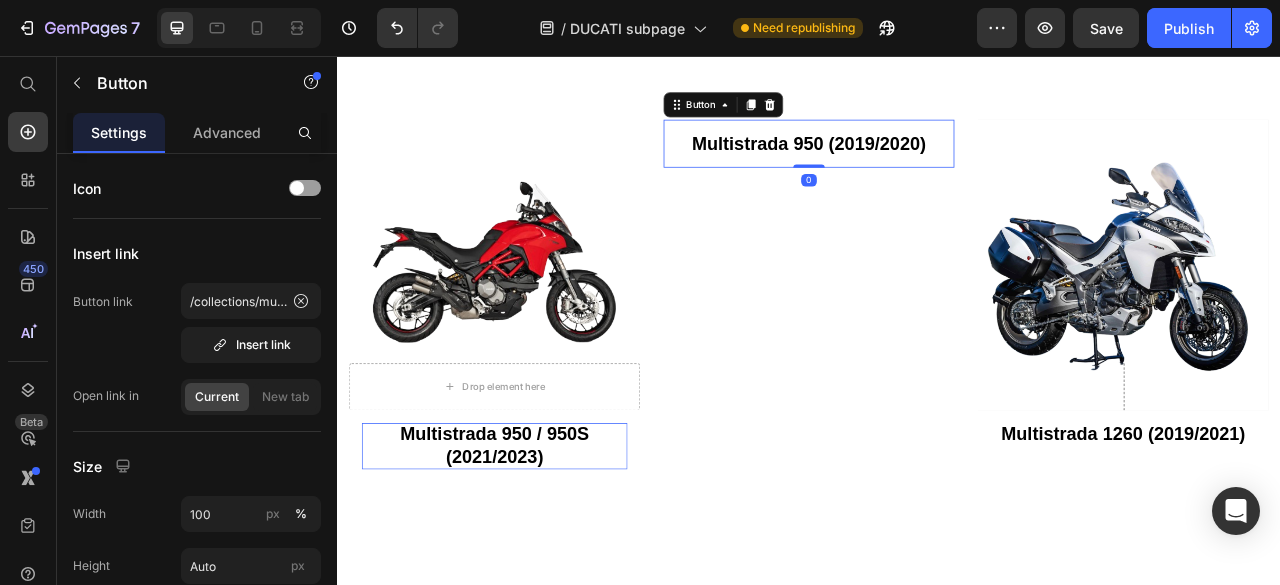 click 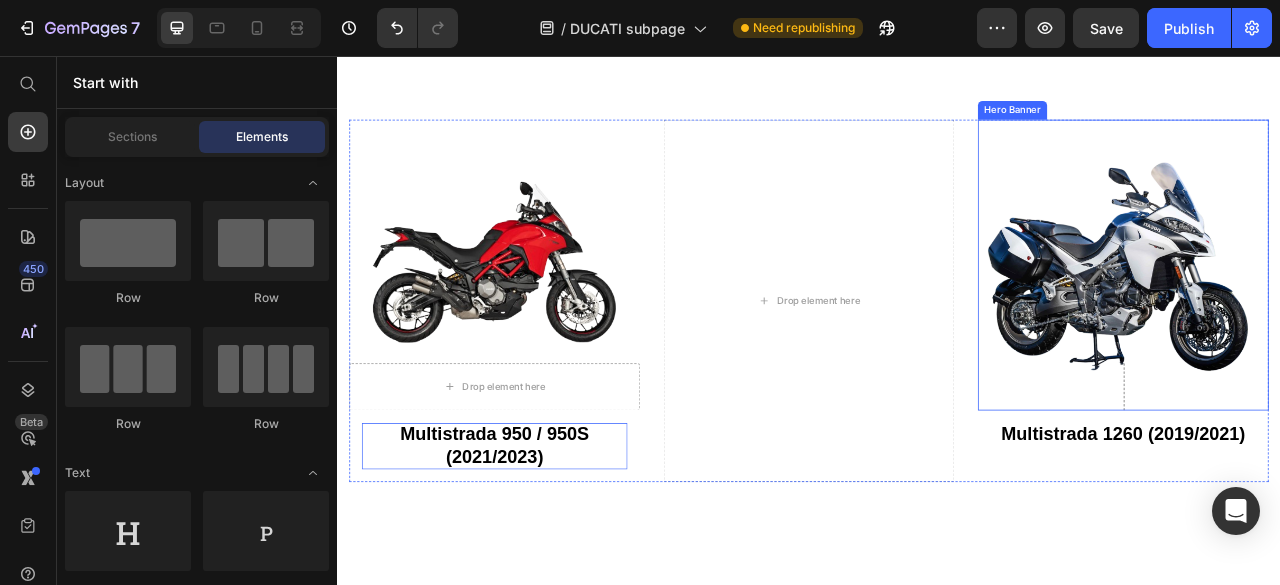click at bounding box center [1337, 322] 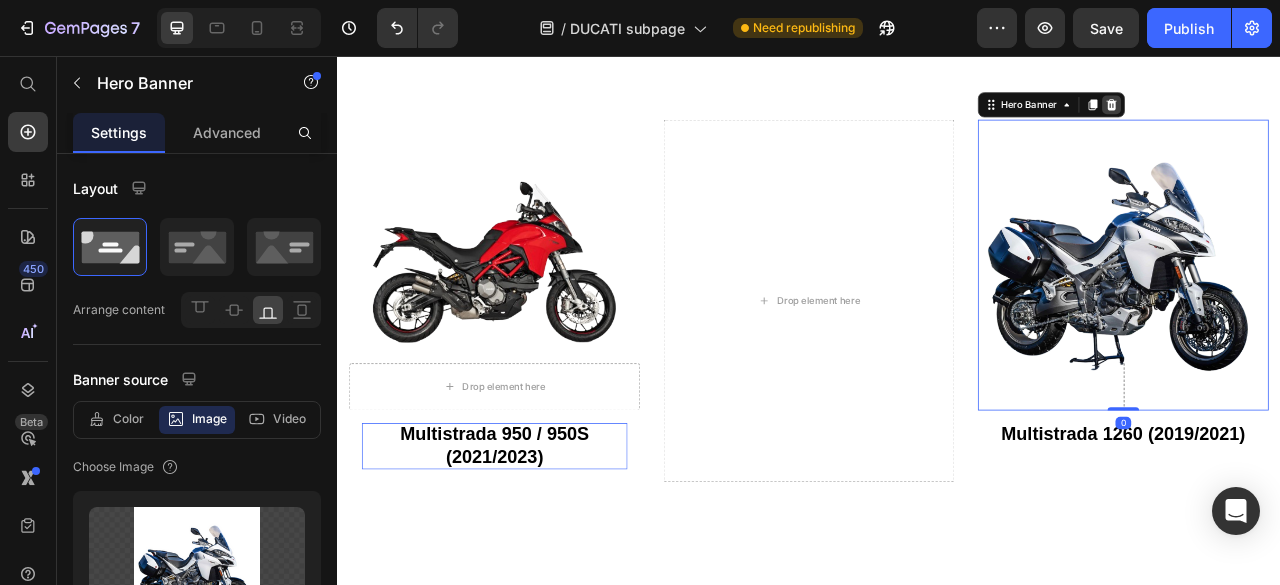 click at bounding box center [1322, 118] 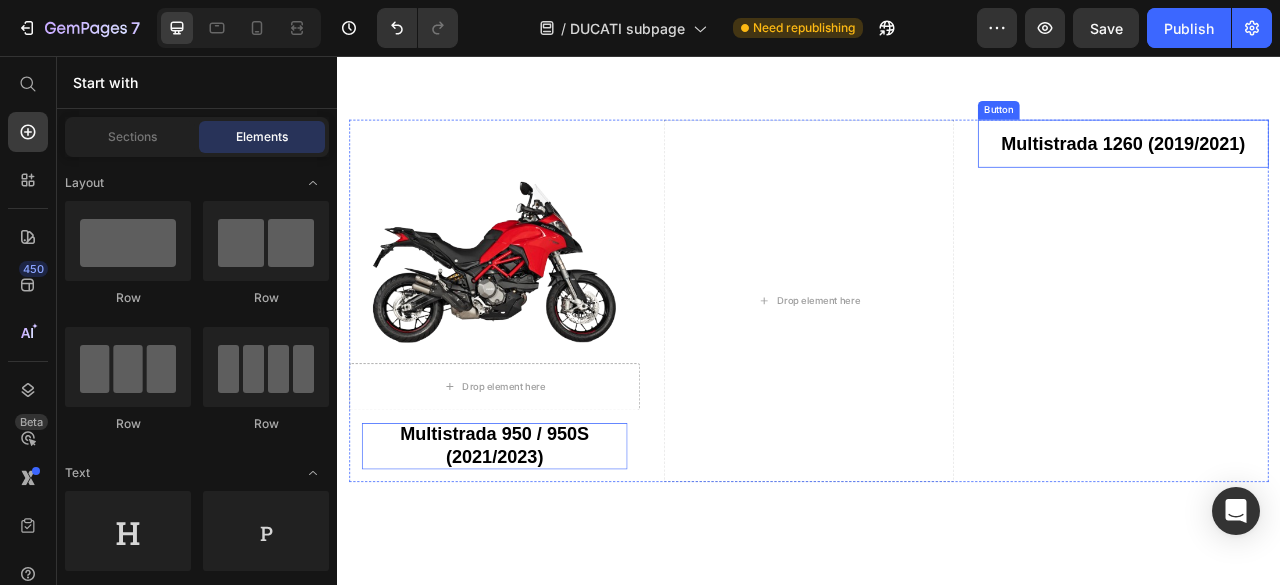 click on "Multistrada 1260 (2019/2021)" at bounding box center (1337, 167) 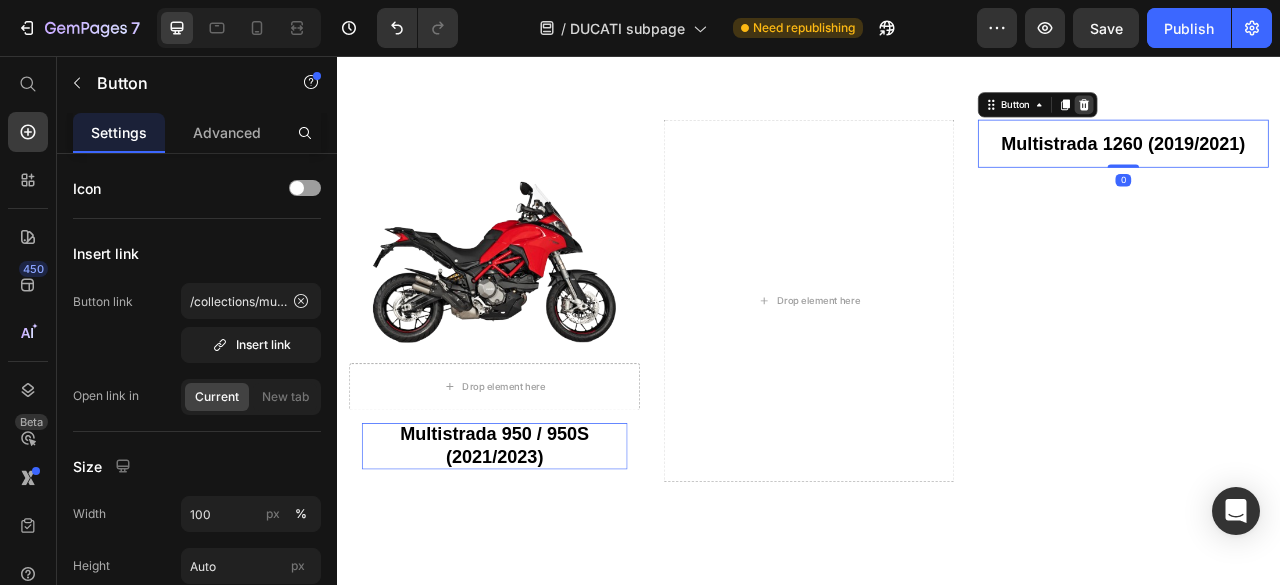 click 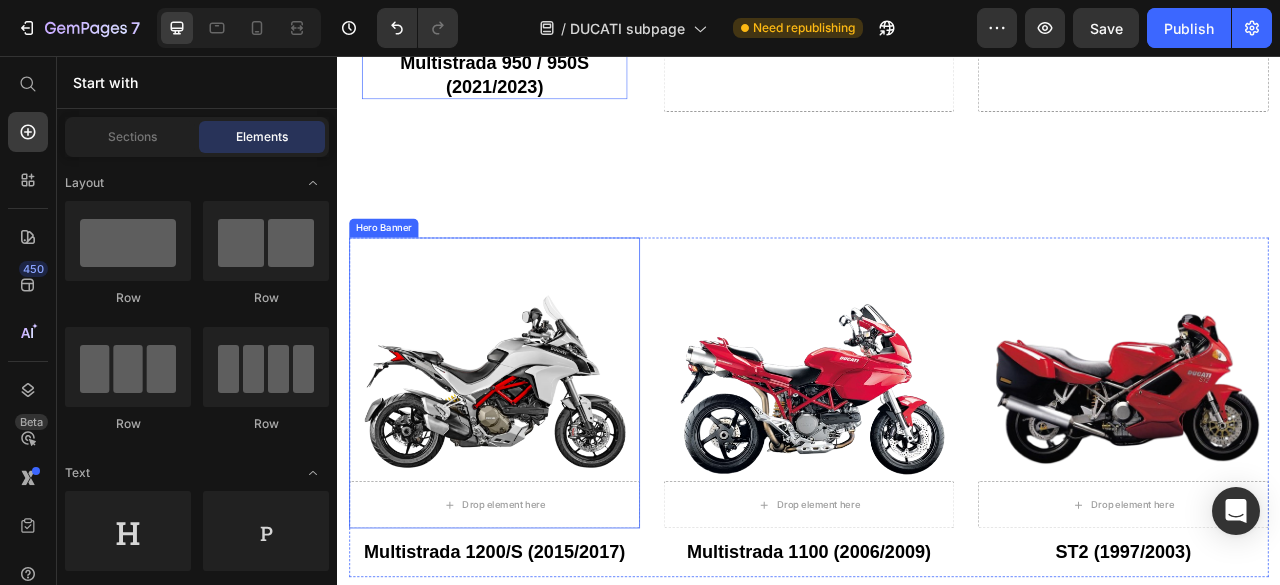 scroll, scrollTop: 7371, scrollLeft: 0, axis: vertical 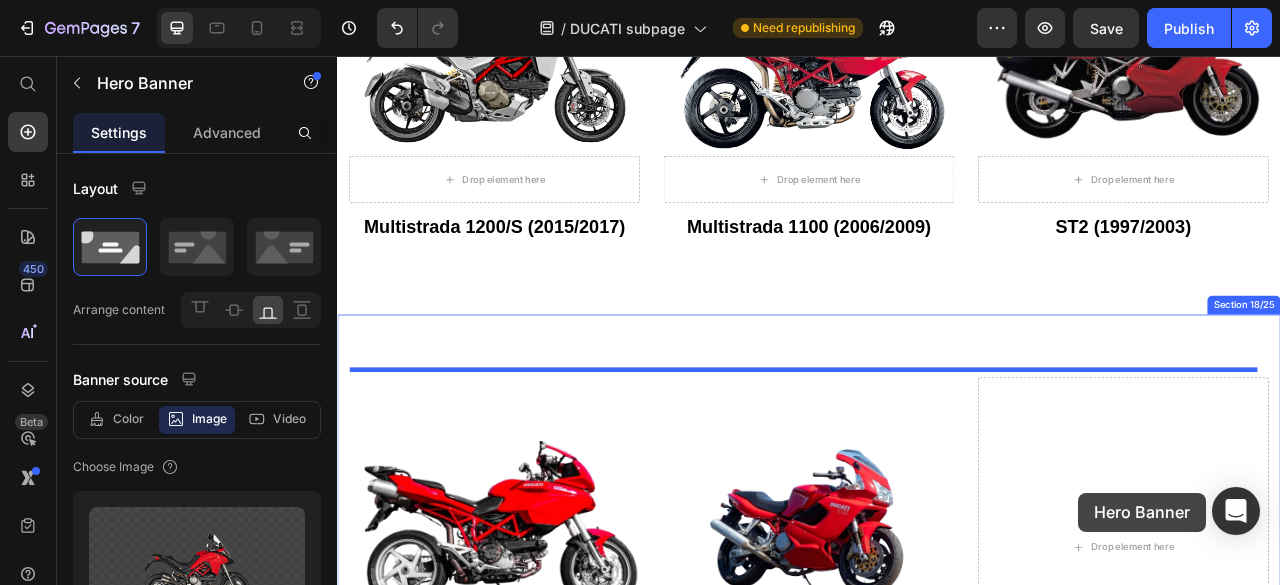 drag, startPoint x: 629, startPoint y: 109, endPoint x: 1280, endPoint y: 612, distance: 822.68463 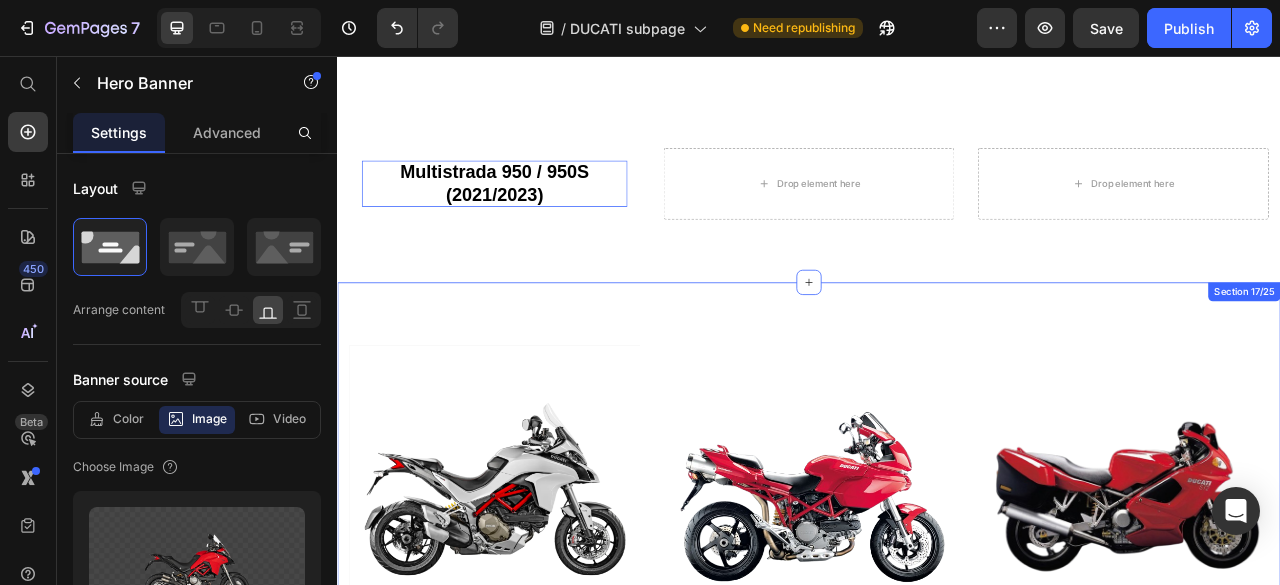 scroll, scrollTop: 6994, scrollLeft: 0, axis: vertical 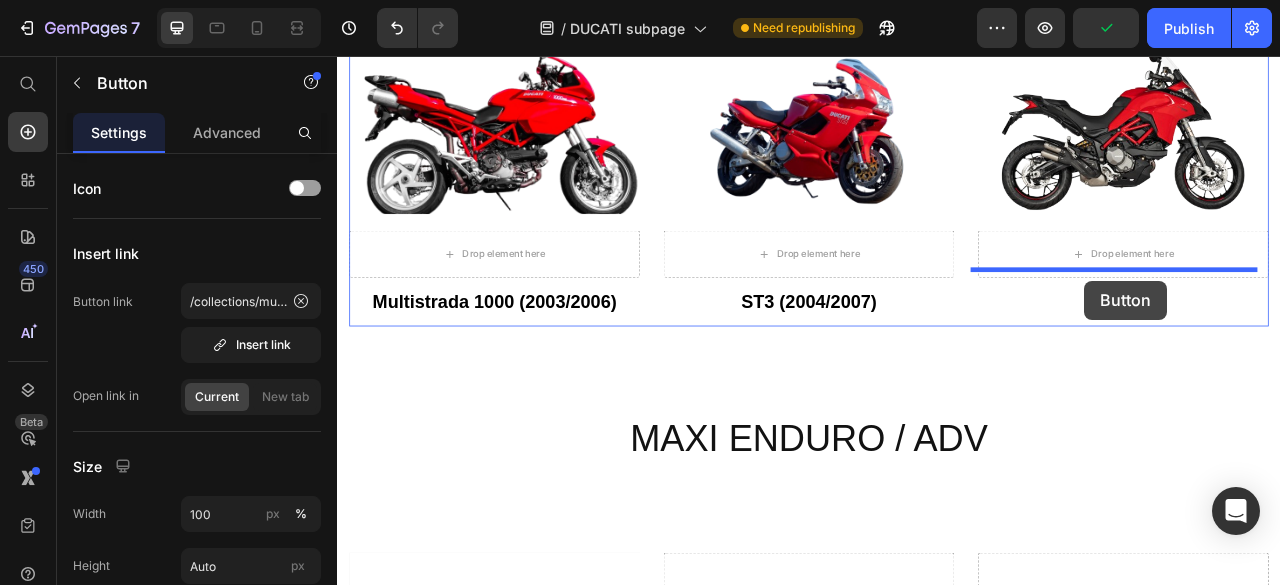 drag, startPoint x: 505, startPoint y: 240, endPoint x: 1288, endPoint y: 342, distance: 789.6157 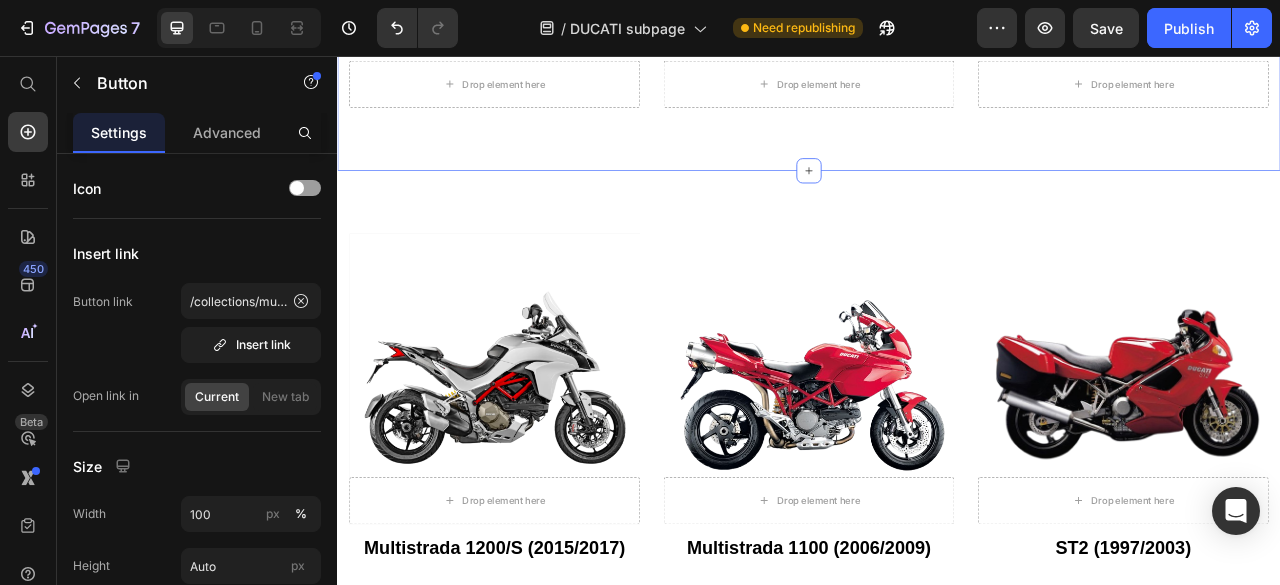 scroll, scrollTop: 6846, scrollLeft: 0, axis: vertical 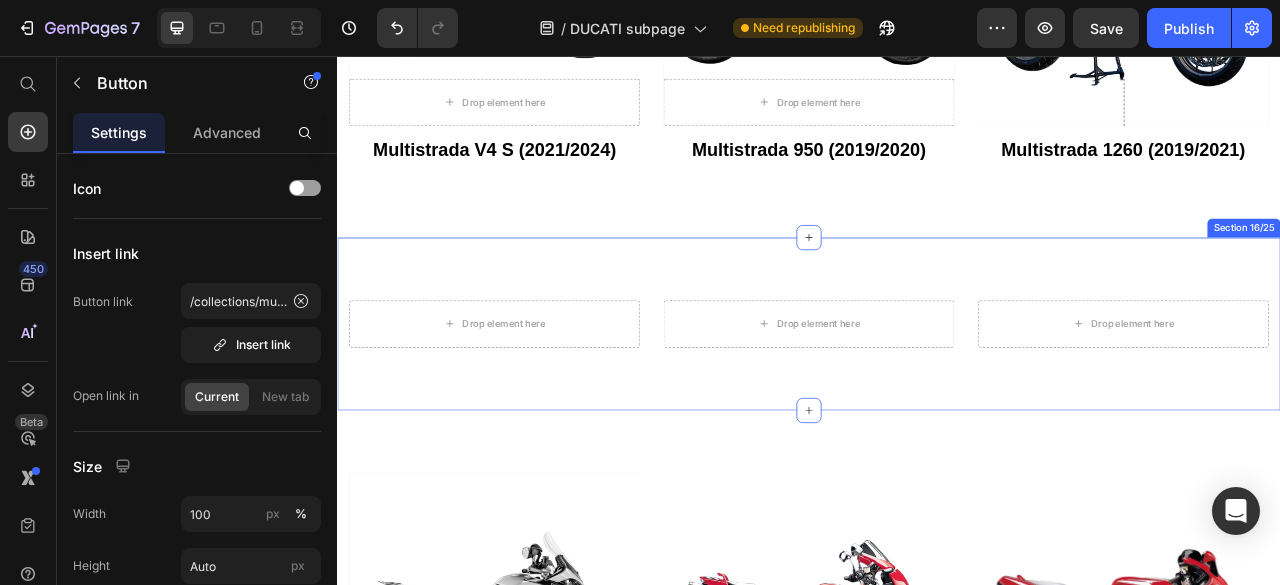 click on "Drop element here
Drop element here
Drop element here Row Section 16/25" at bounding box center [937, 397] 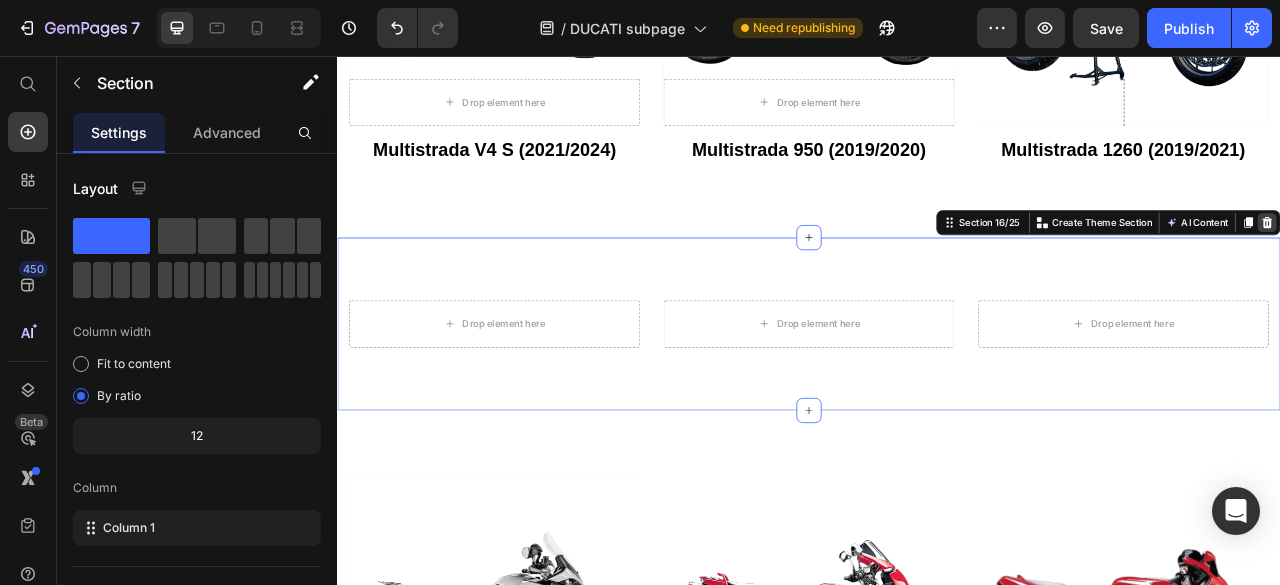 click 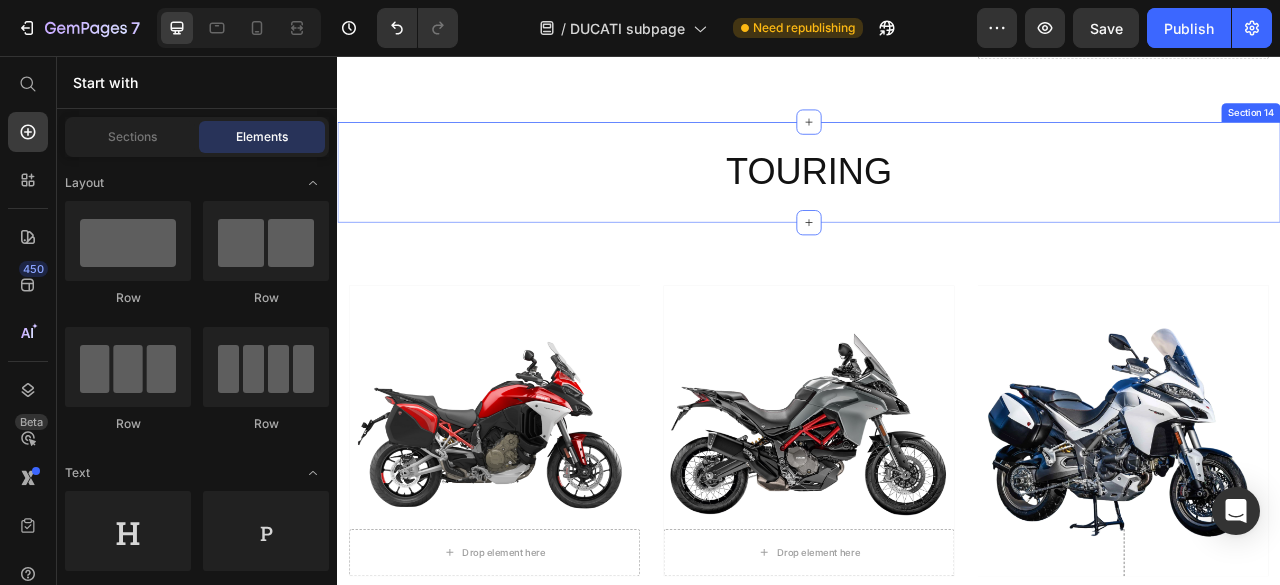 scroll, scrollTop: 6146, scrollLeft: 0, axis: vertical 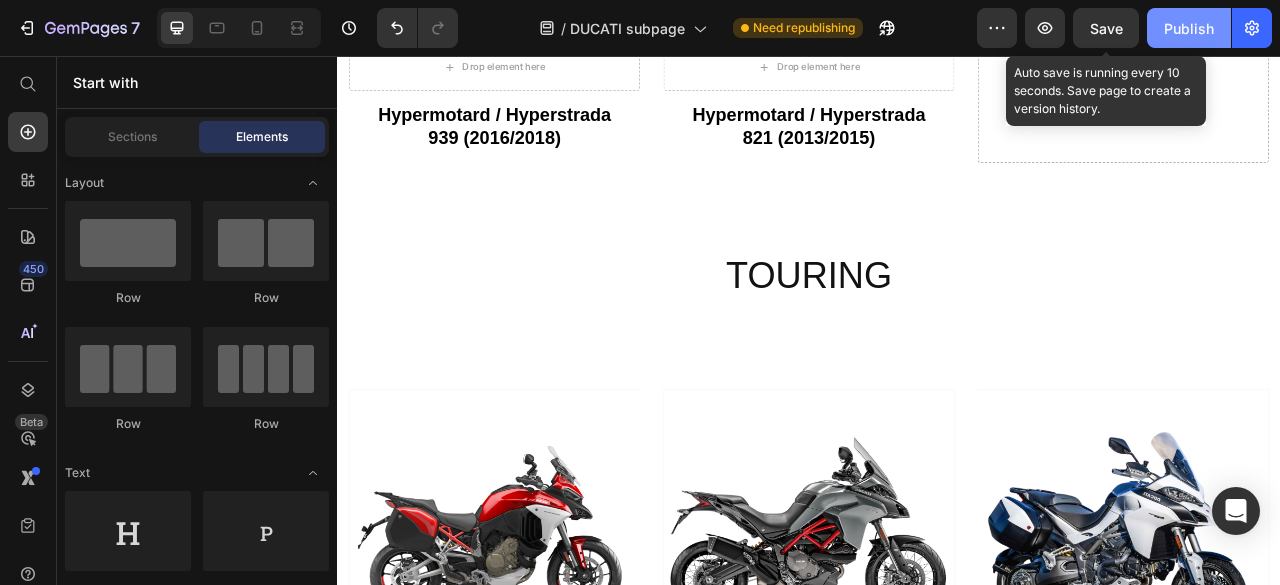click on "Save" 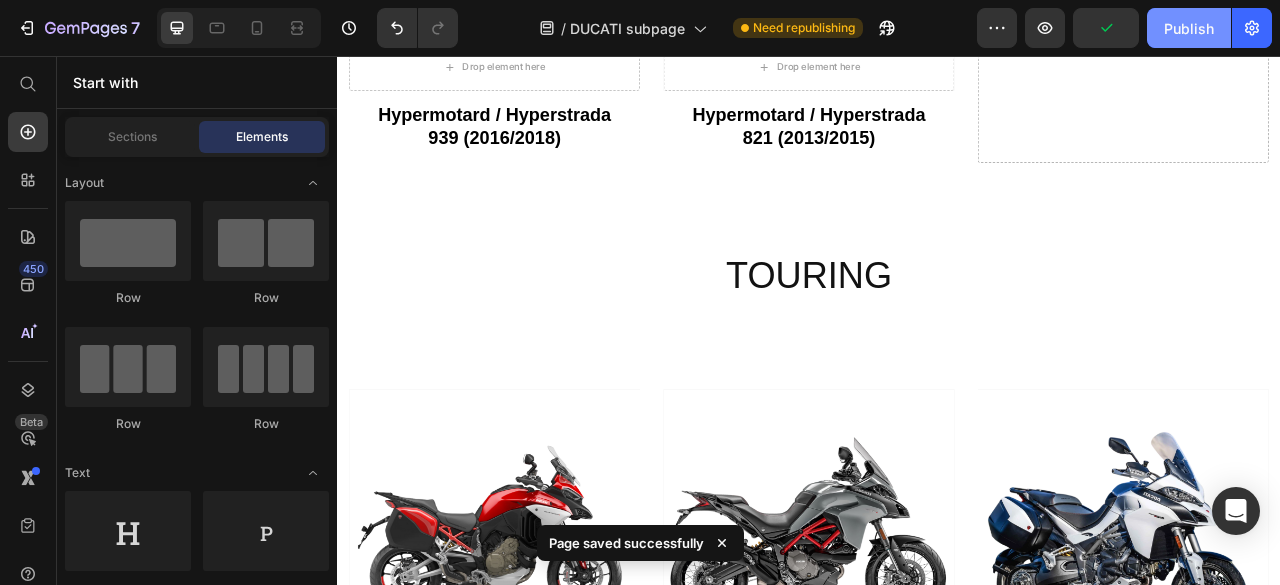 click on "Publish" at bounding box center [1189, 28] 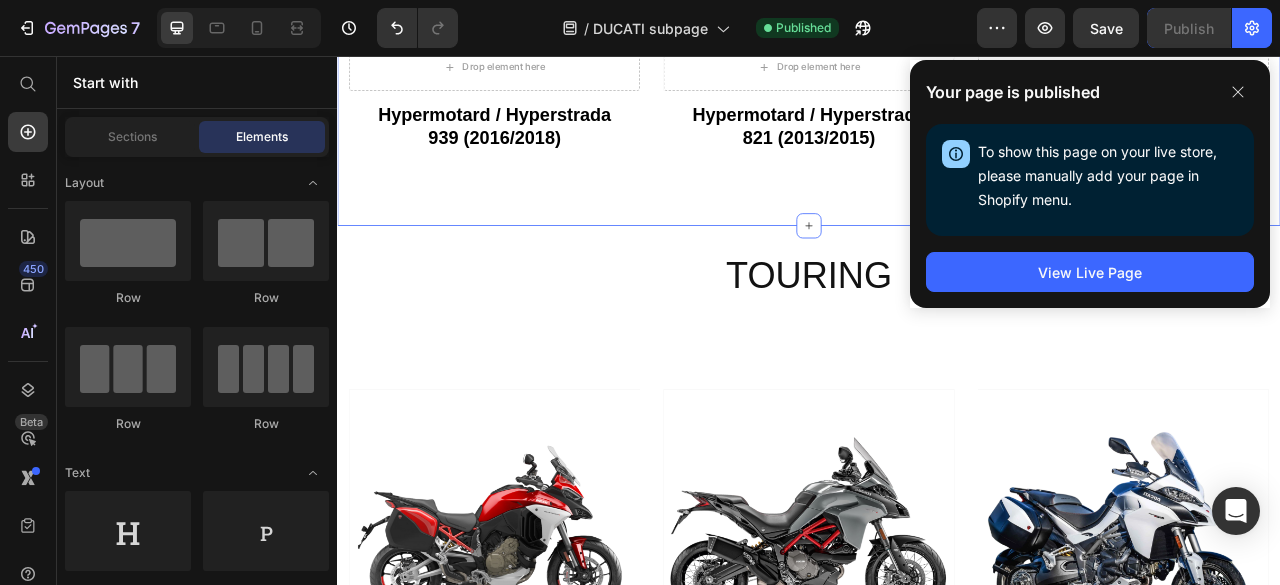 click on "Drop element here Hero Banner Hypermotard / Hyperstrada 939 (2016/2018) Button
Drop element here Hero Banner Hypermotard / Hyperstrada 821 (2013/2015) Button
Drop element here Row Section 13" at bounding box center [937, -39] 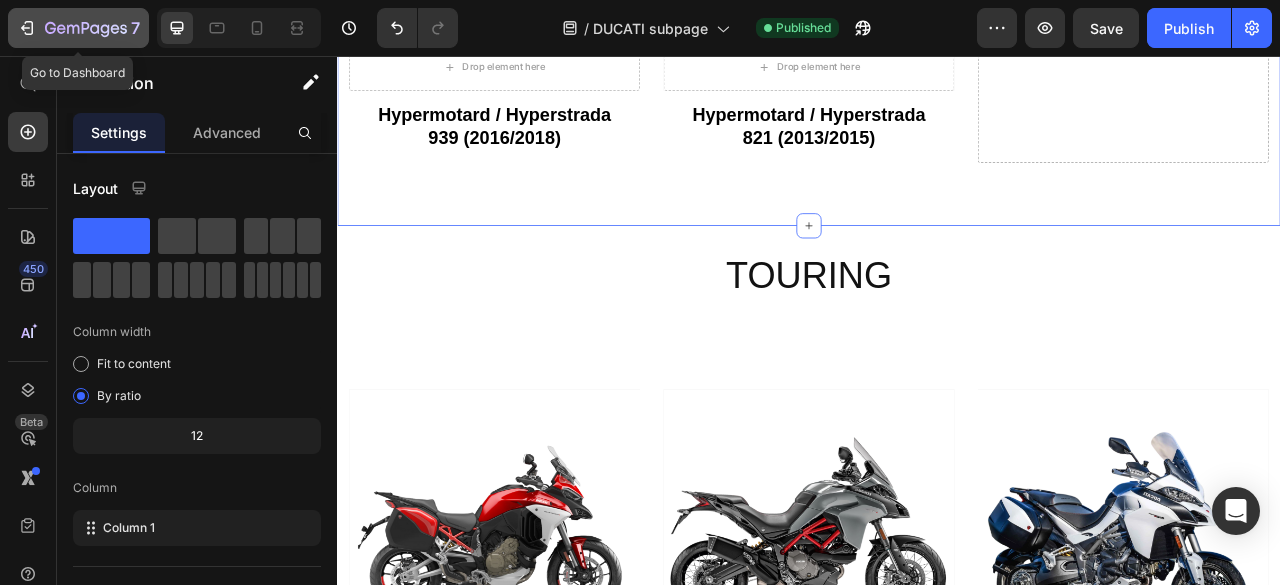 click 